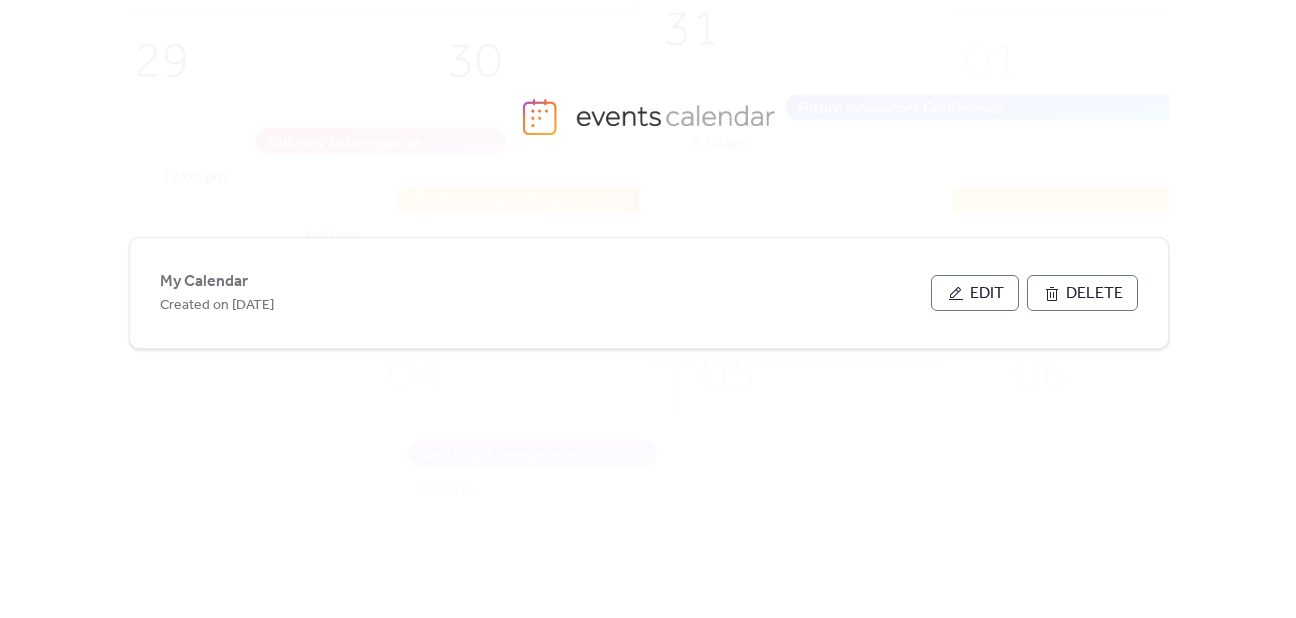 scroll, scrollTop: 0, scrollLeft: 0, axis: both 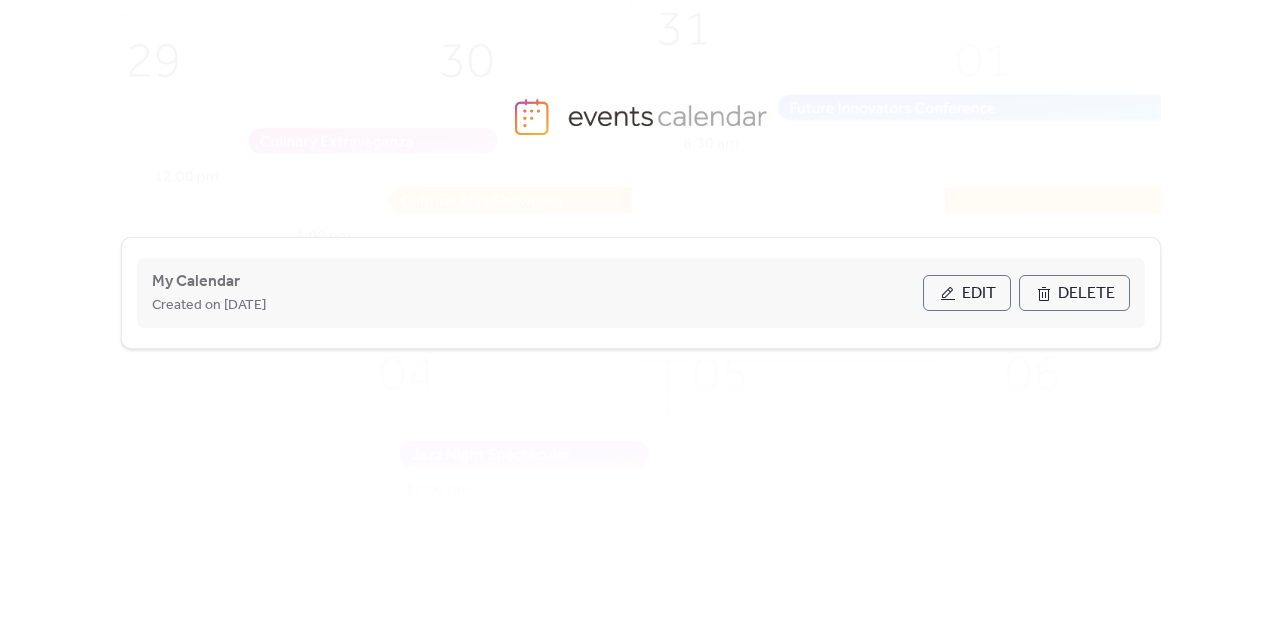 click on "Edit" at bounding box center (967, 293) 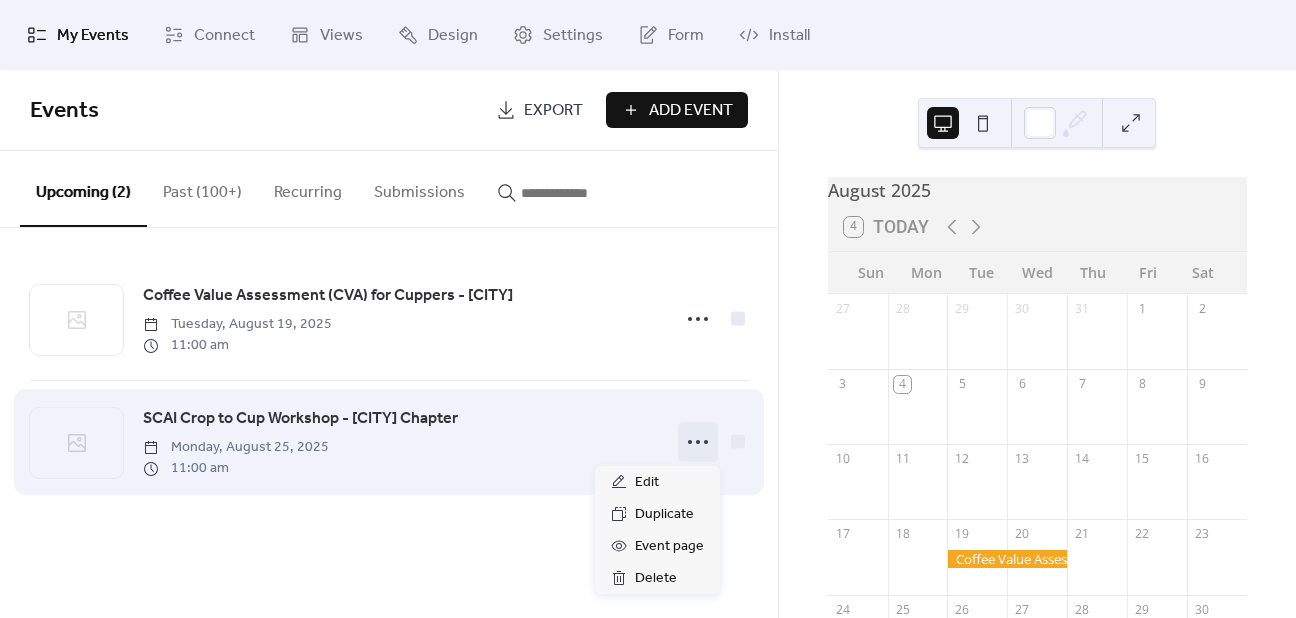 click 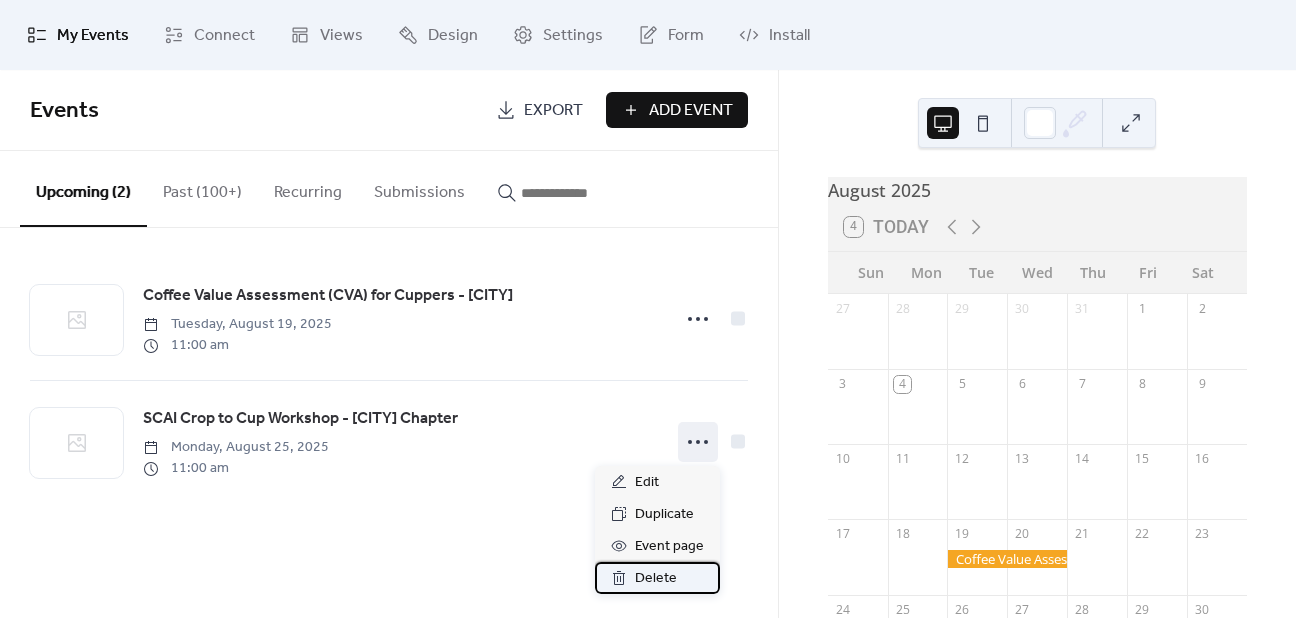 click on "Delete" at bounding box center (656, 579) 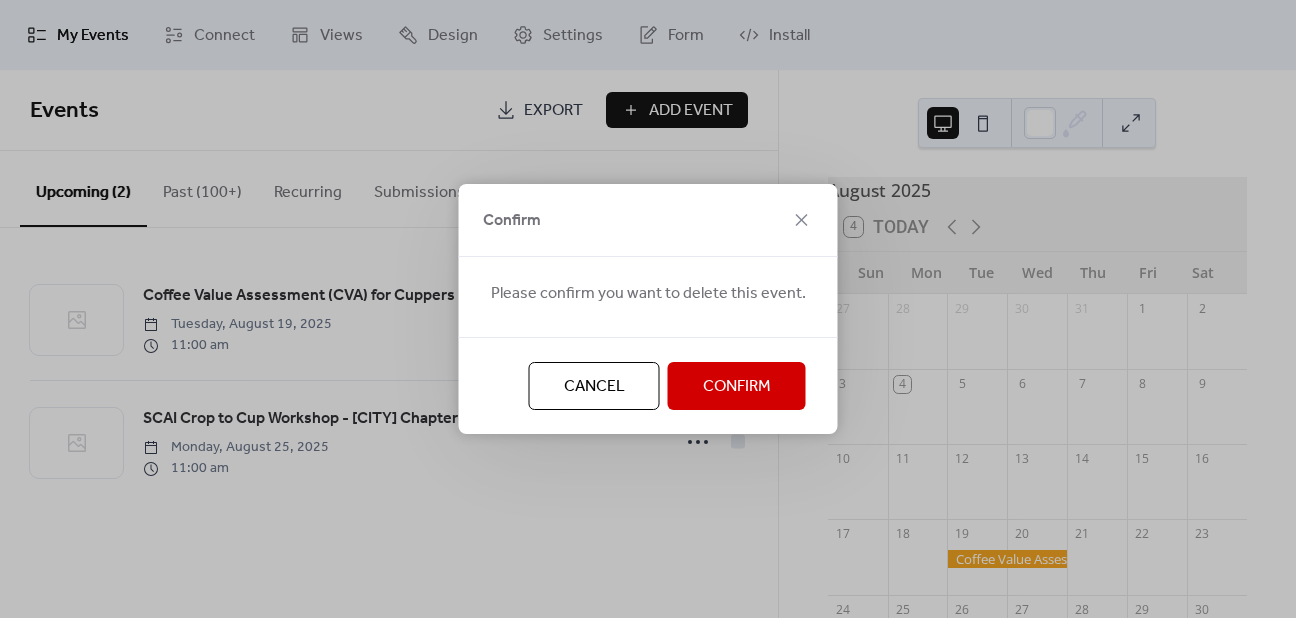click on "Confirm" at bounding box center (737, 387) 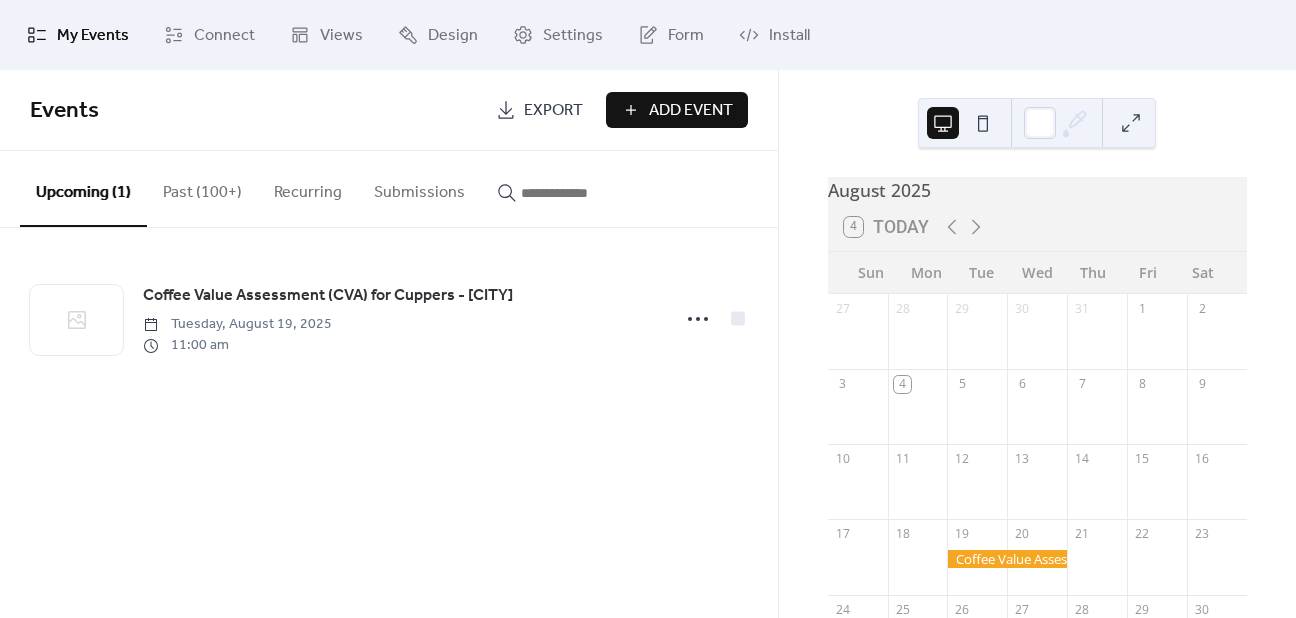 click on "Add Event" at bounding box center (691, 111) 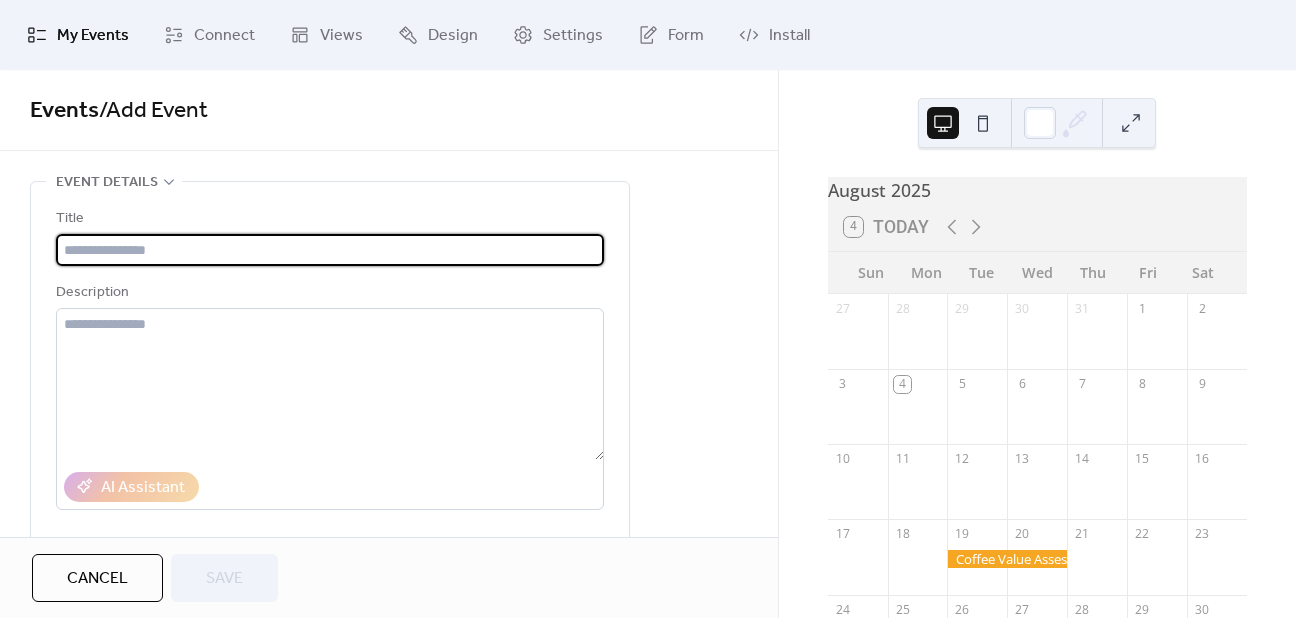 paste on "**********" 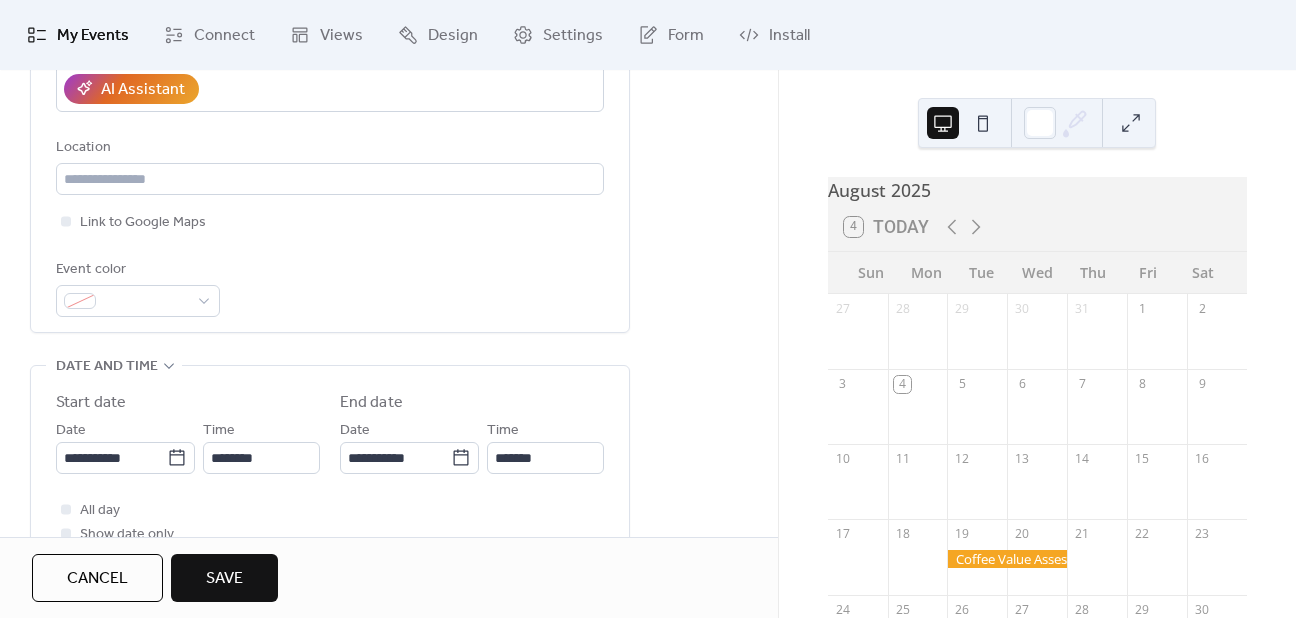 scroll, scrollTop: 400, scrollLeft: 0, axis: vertical 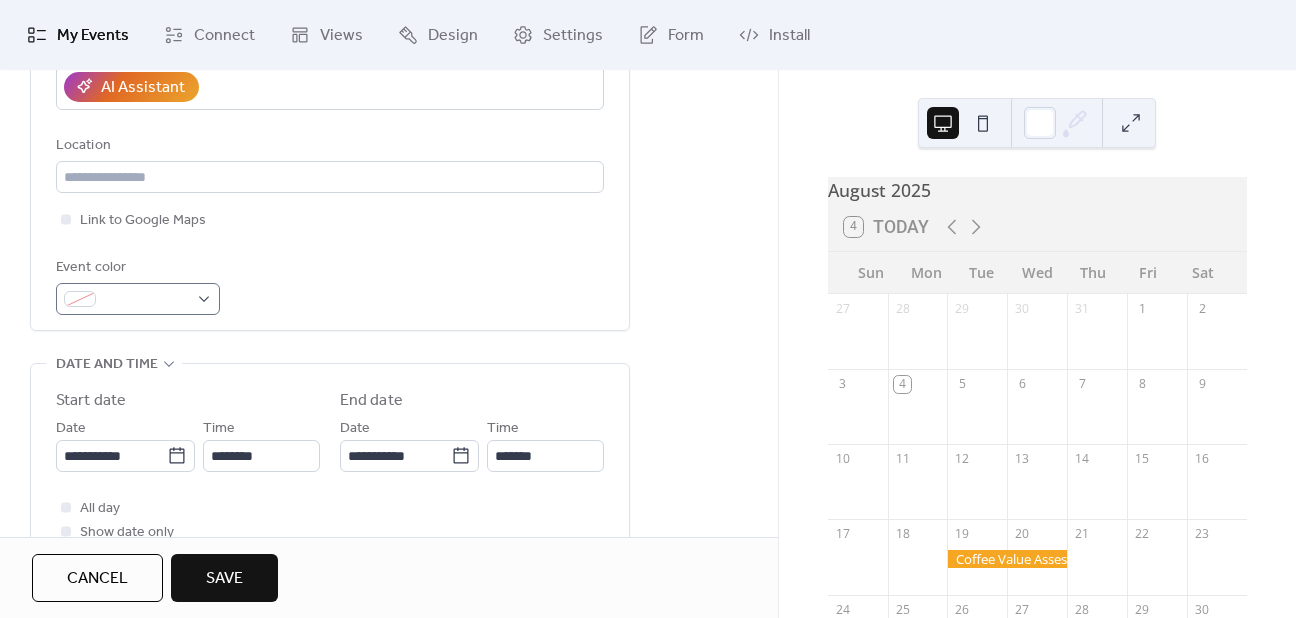 type on "**********" 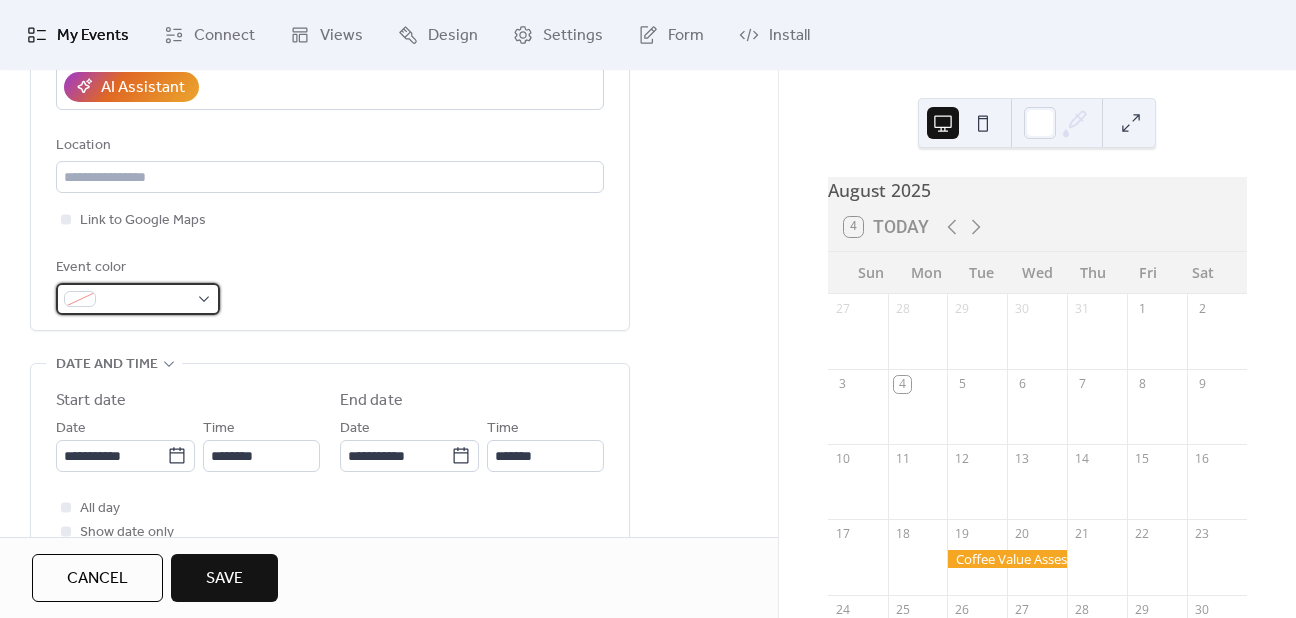 click at bounding box center (138, 299) 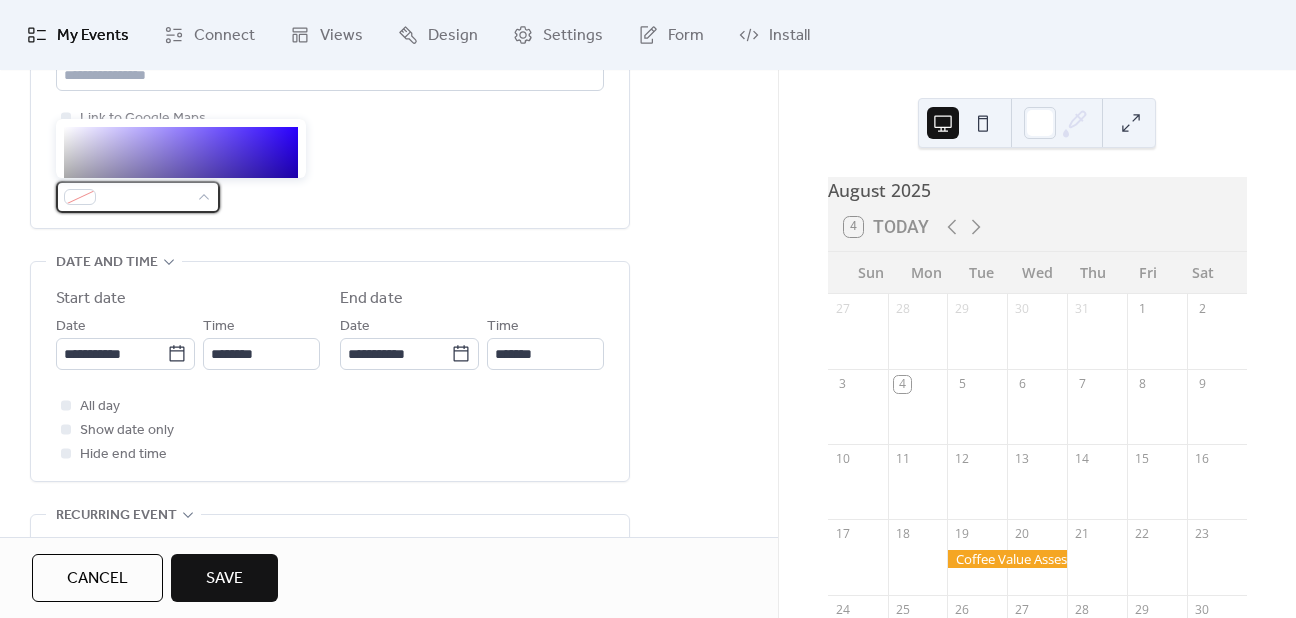 scroll, scrollTop: 500, scrollLeft: 0, axis: vertical 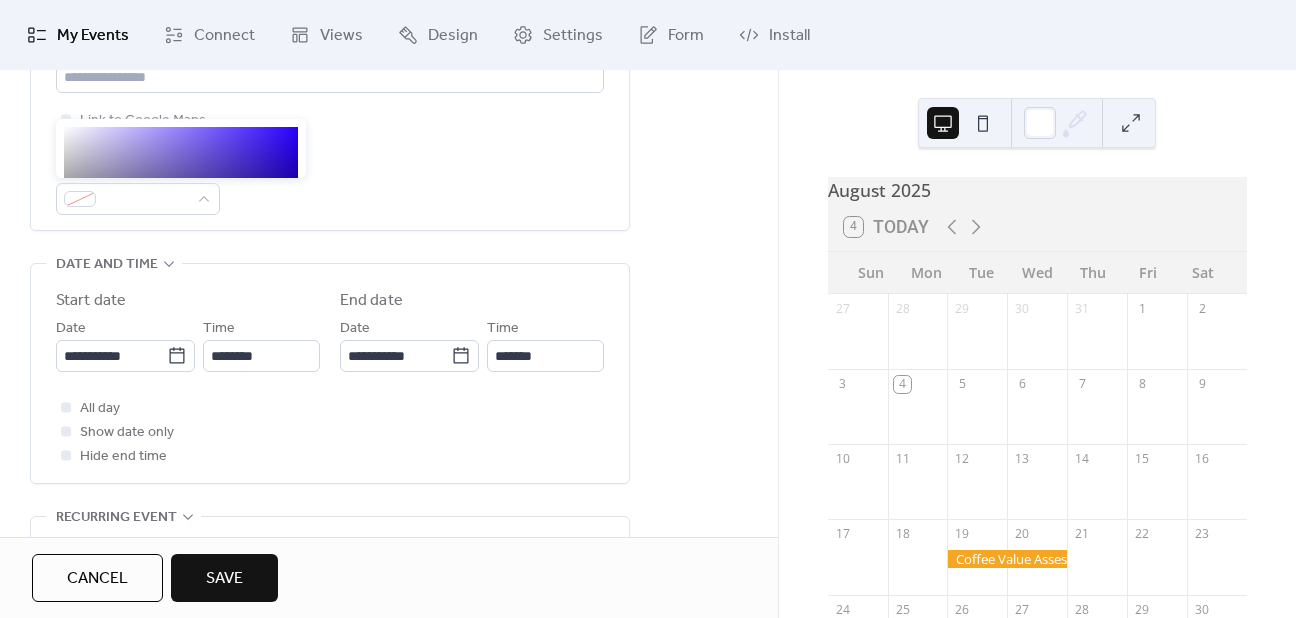 click on "**********" at bounding box center (389, 408) 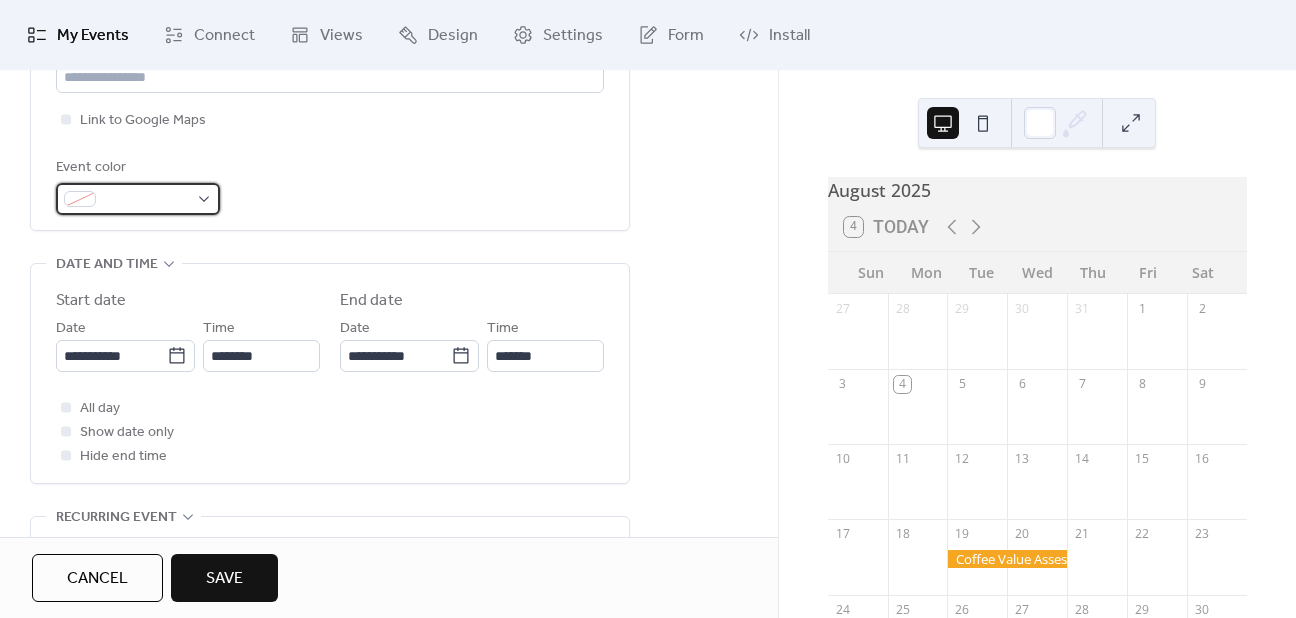 click at bounding box center (138, 199) 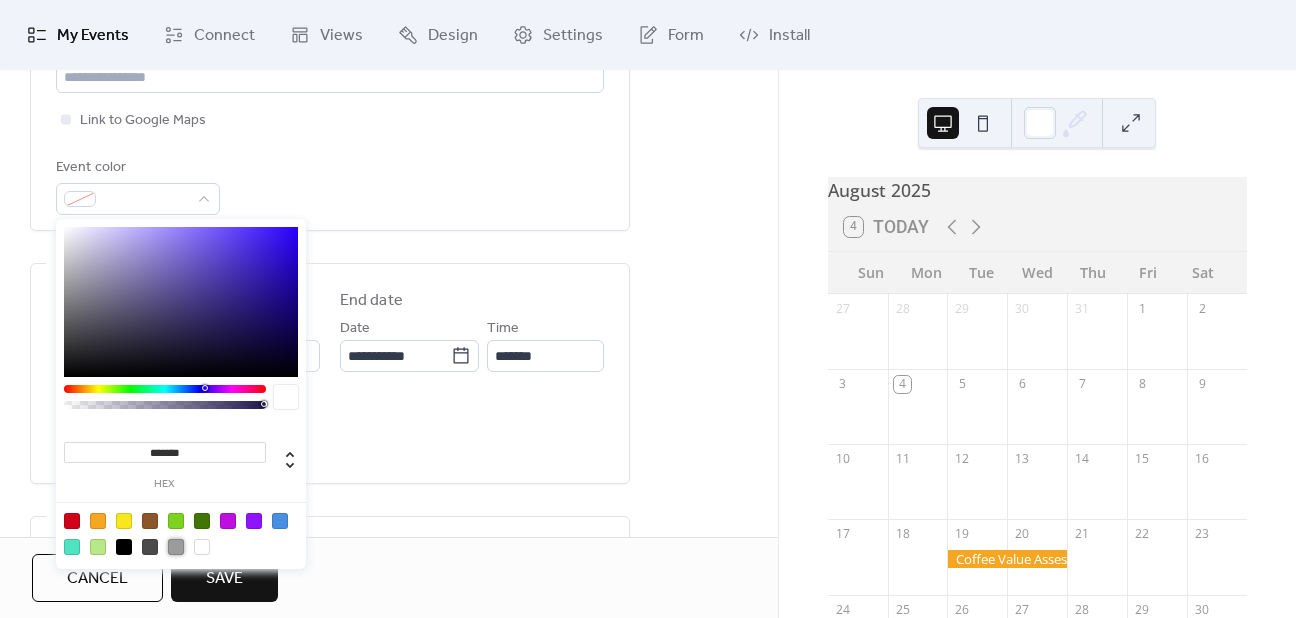 click at bounding box center [176, 547] 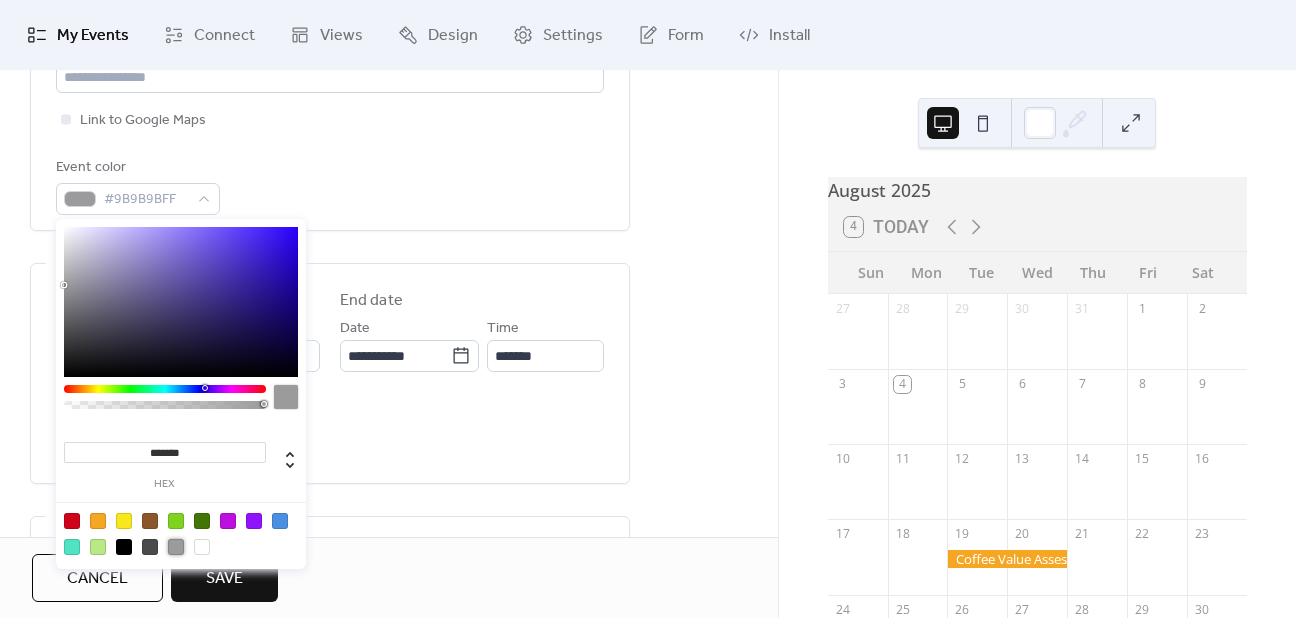 click on "**********" at bounding box center [389, 408] 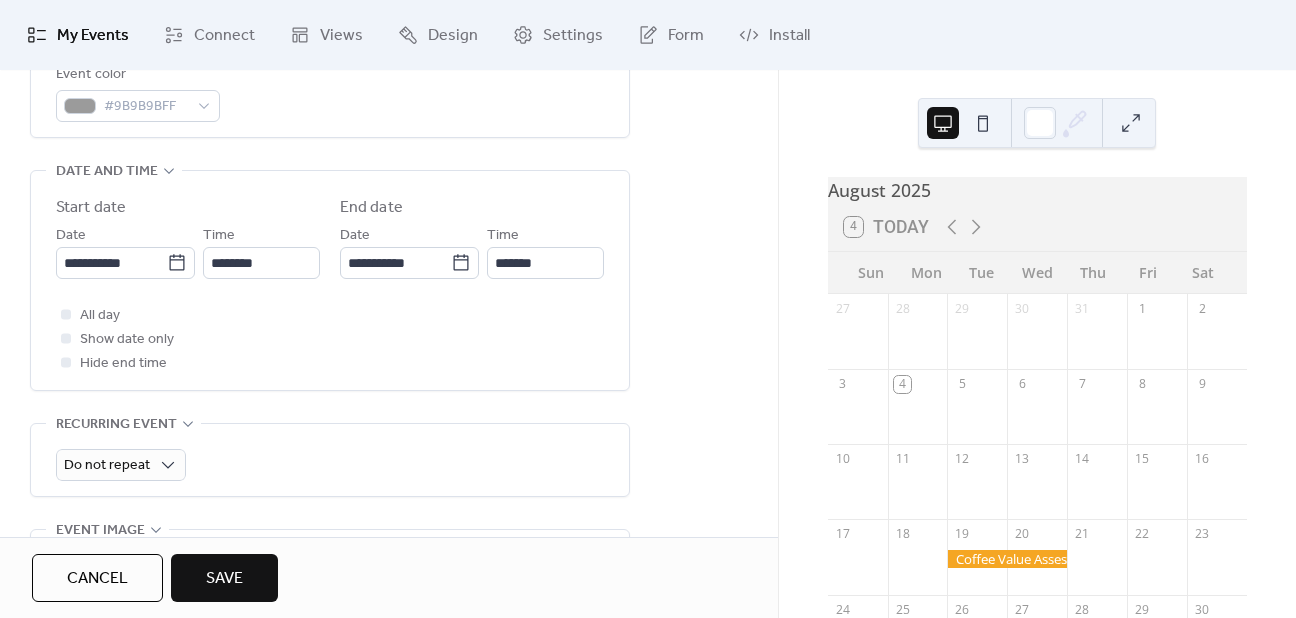 scroll, scrollTop: 600, scrollLeft: 0, axis: vertical 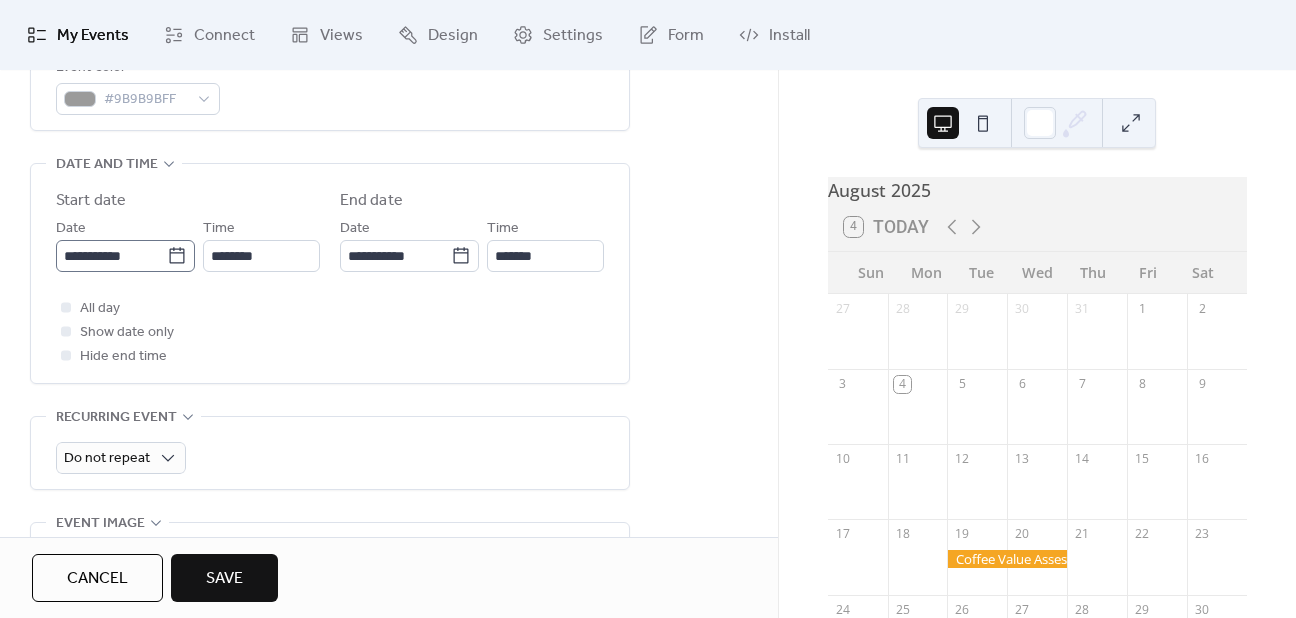click 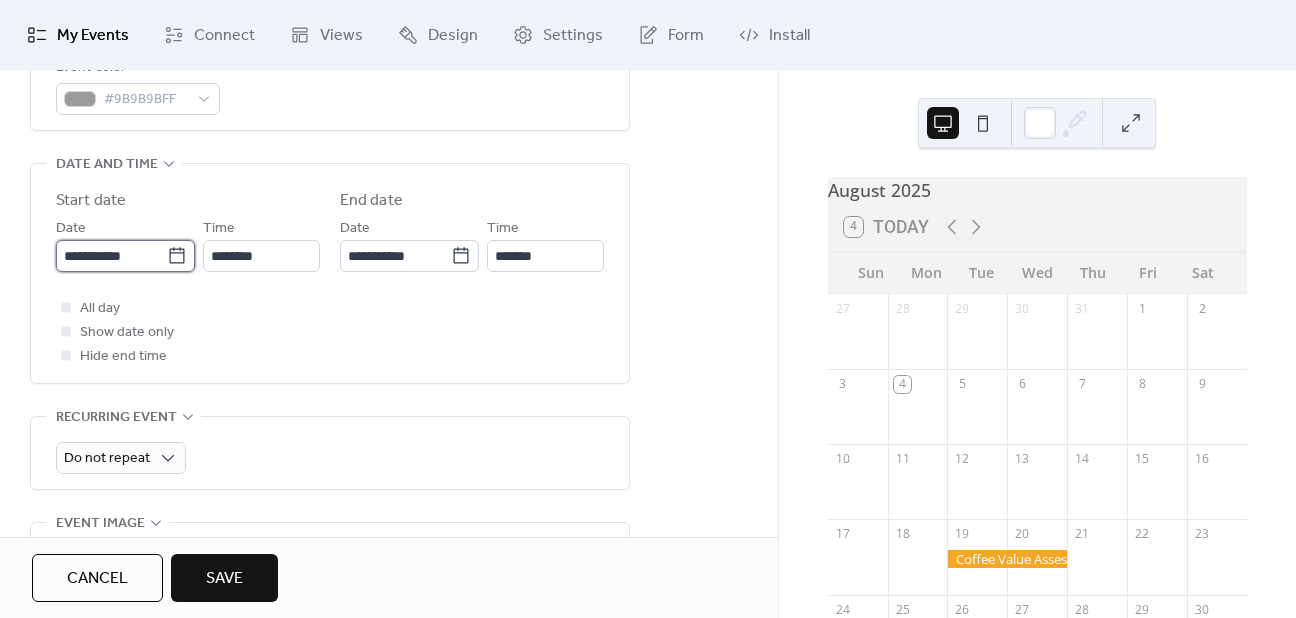 click on "**********" at bounding box center (111, 256) 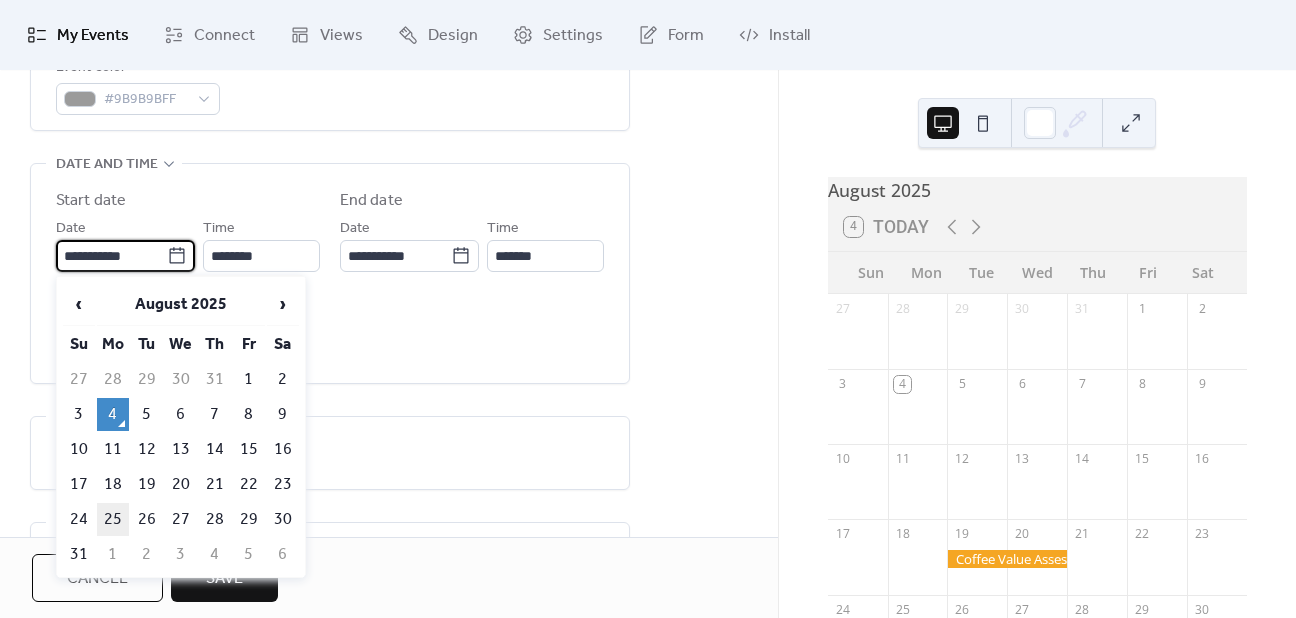click on "25" at bounding box center (113, 519) 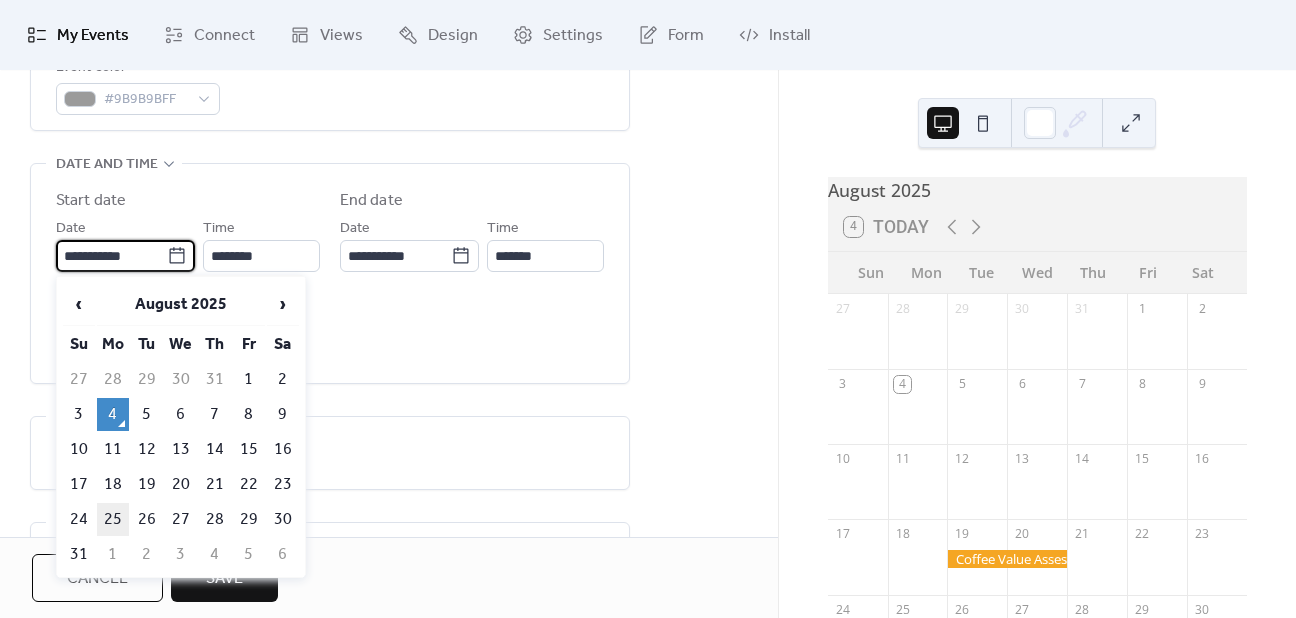 type on "**********" 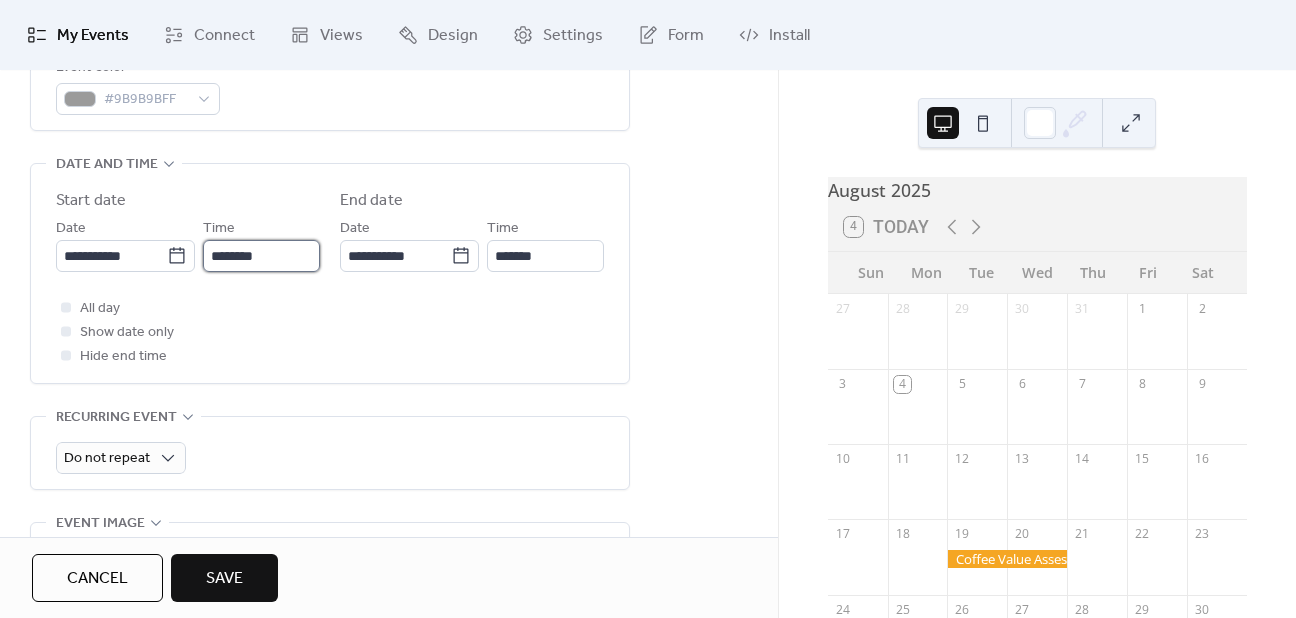 click on "********" at bounding box center [261, 256] 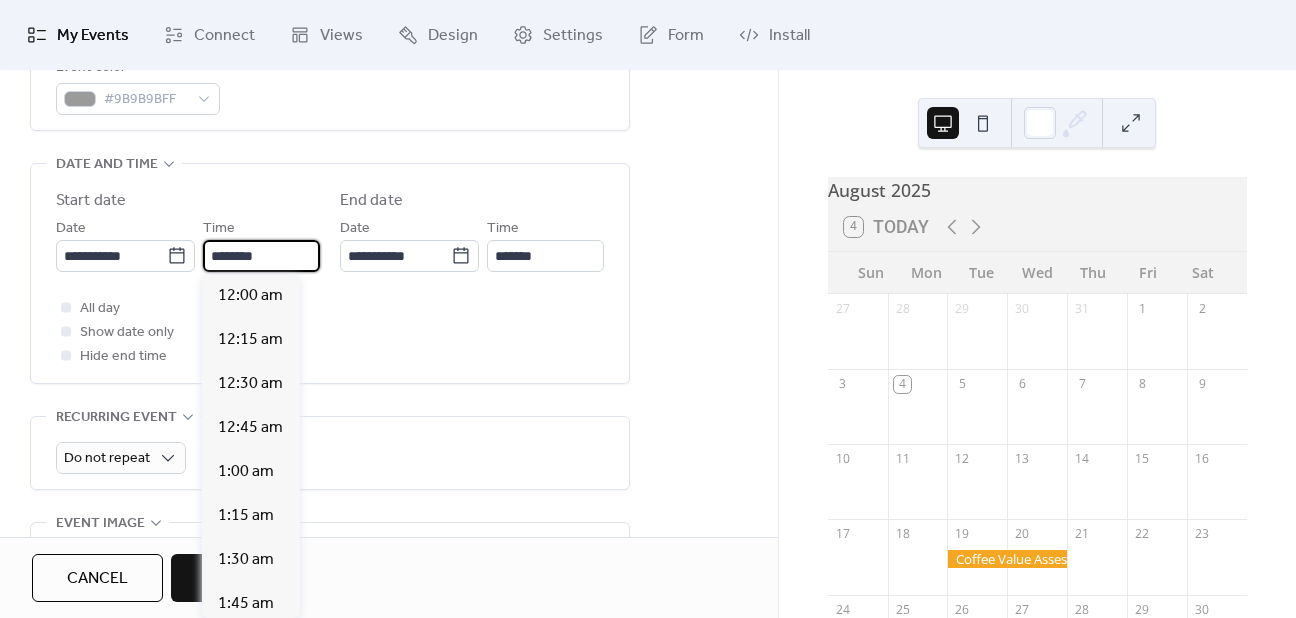 click on "********" at bounding box center [261, 256] 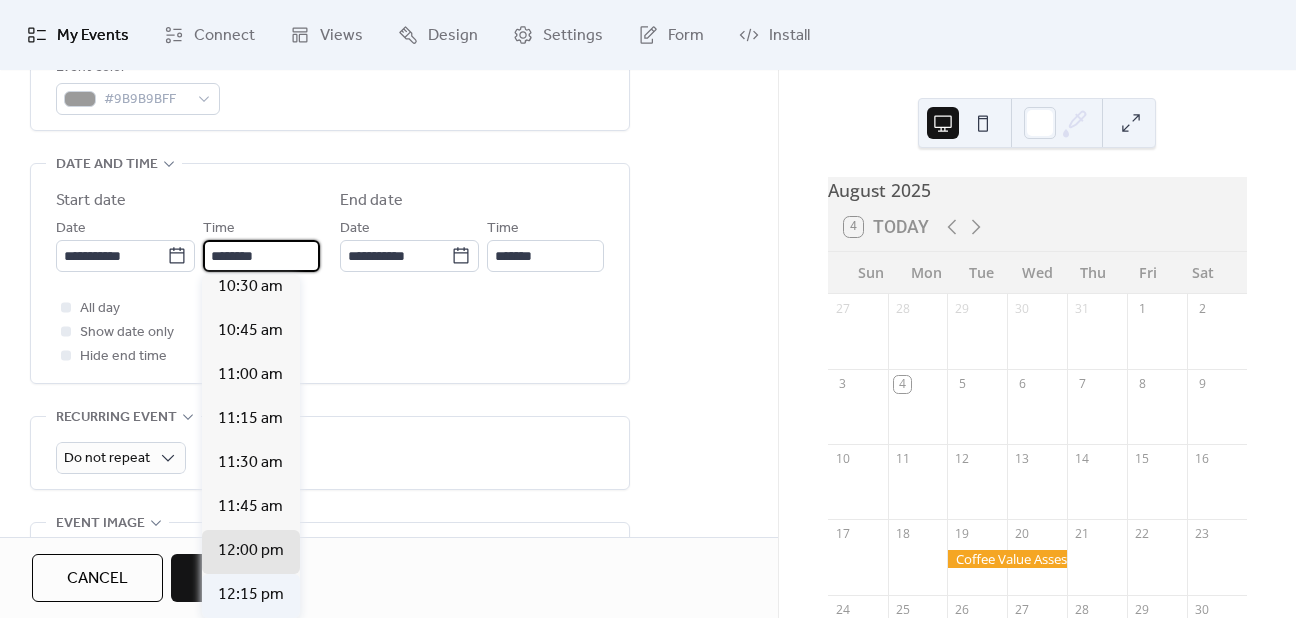 scroll, scrollTop: 1812, scrollLeft: 0, axis: vertical 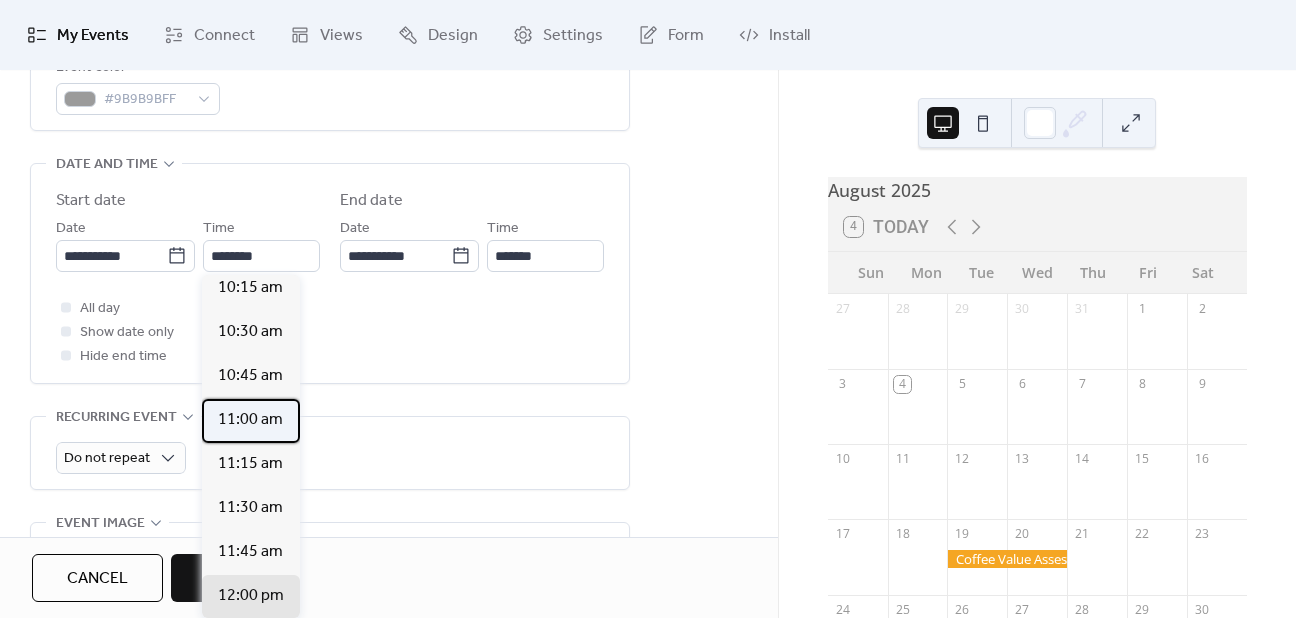 click on "11:00 am" at bounding box center (250, 420) 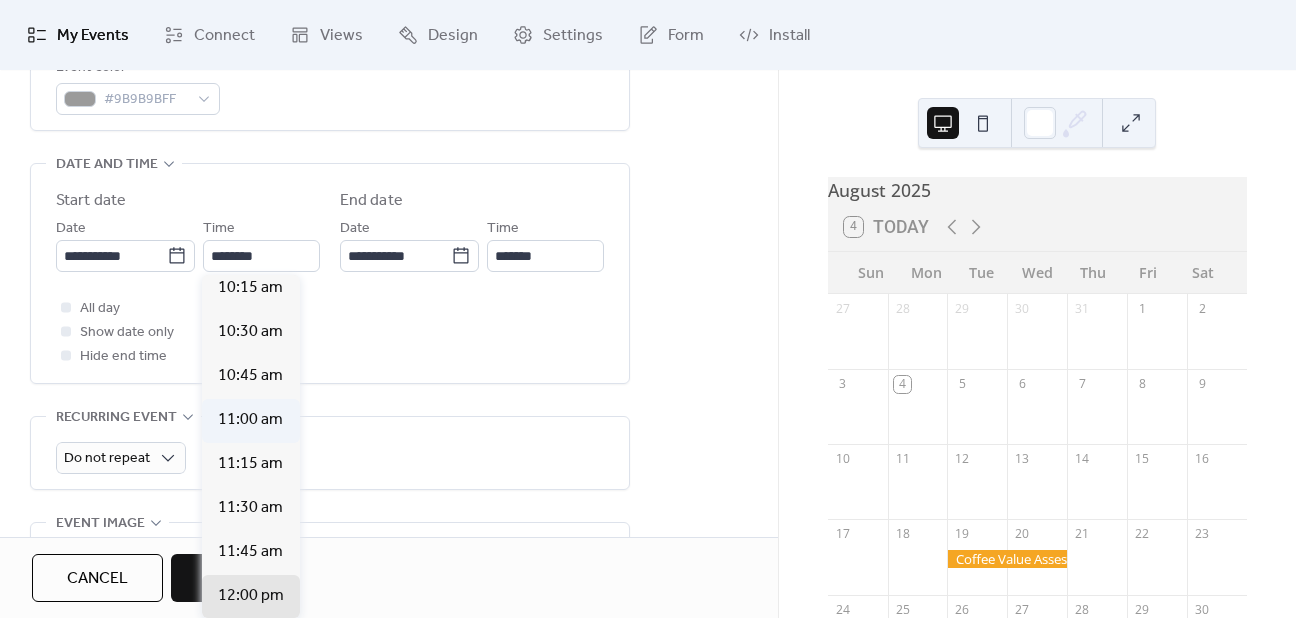 type on "********" 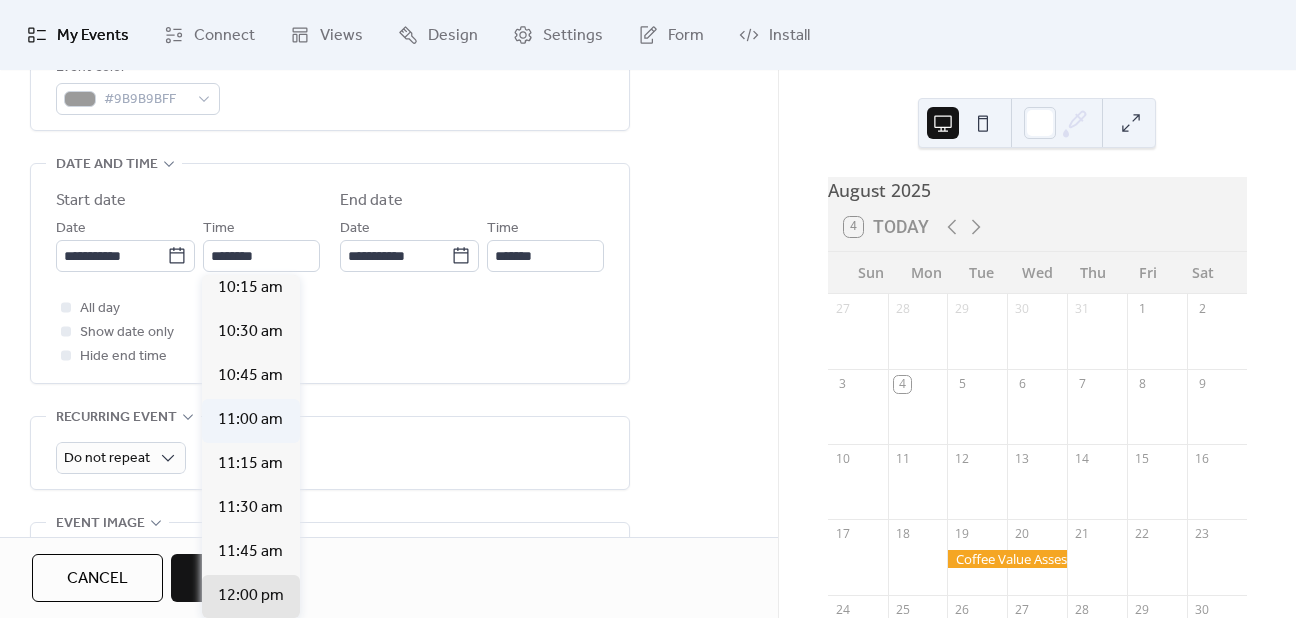type on "********" 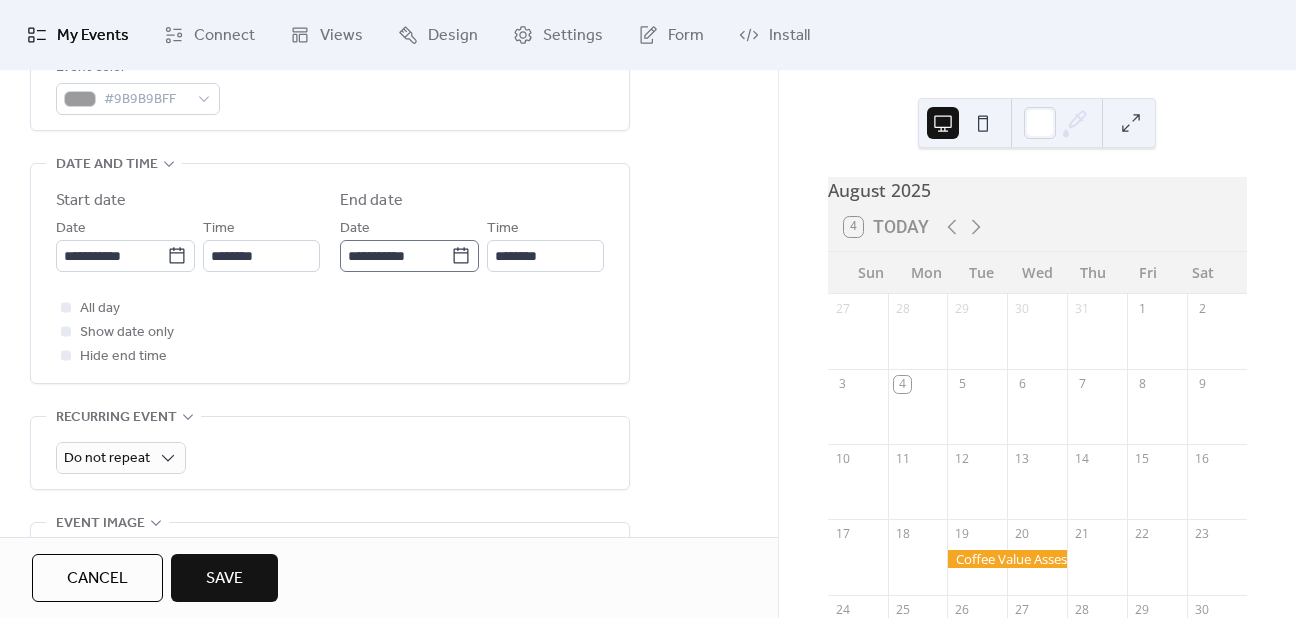 click 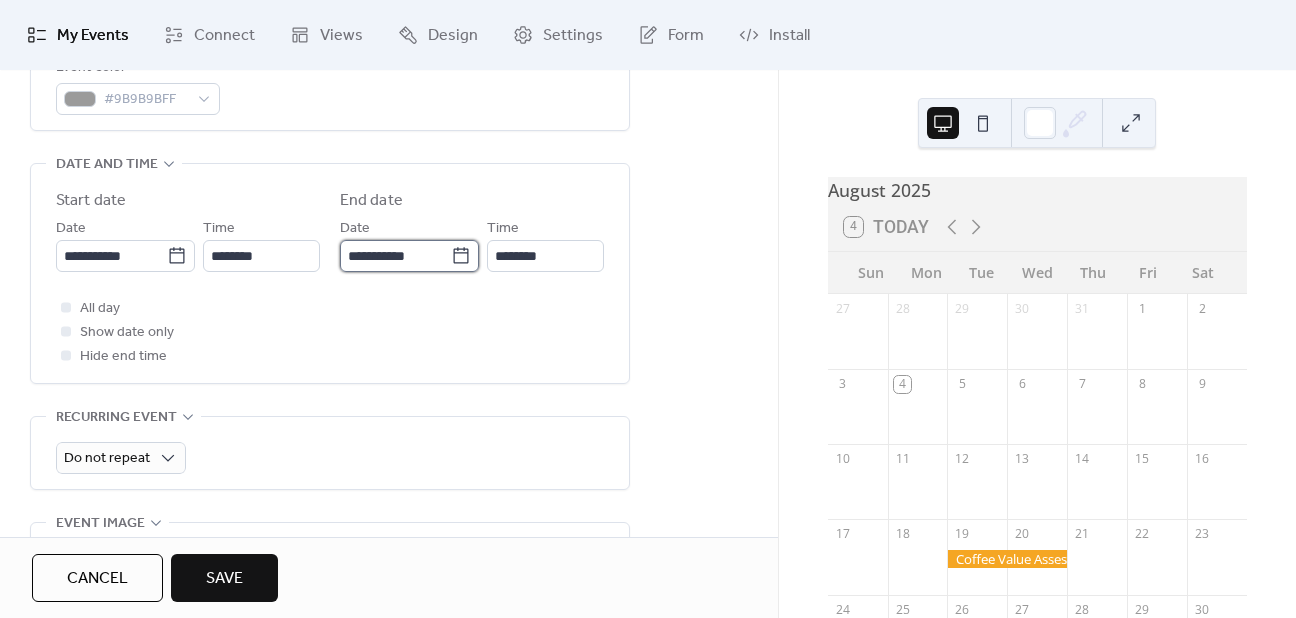 click on "**********" at bounding box center (395, 256) 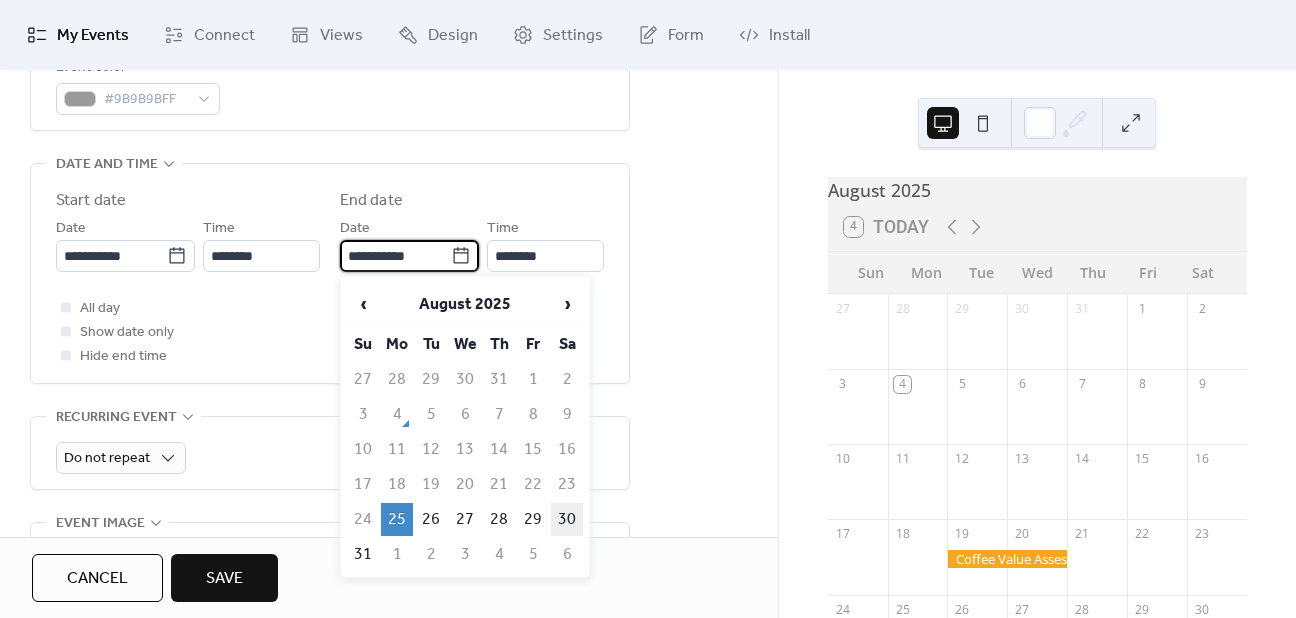click on "30" at bounding box center [567, 519] 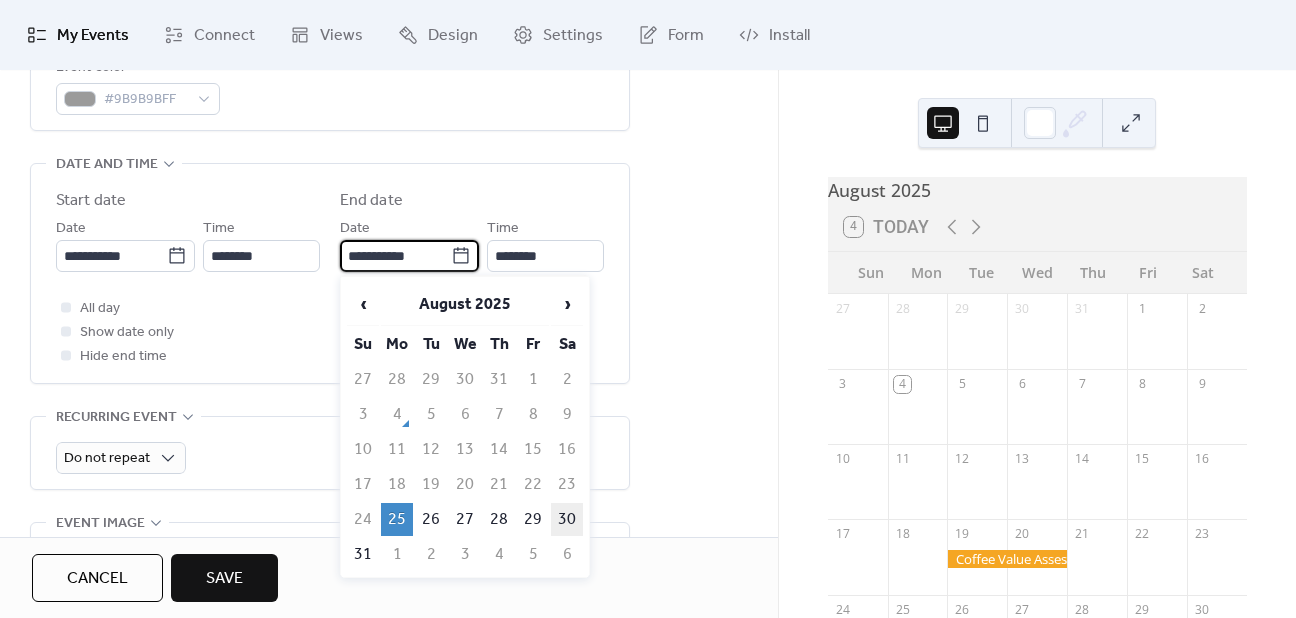 type on "**********" 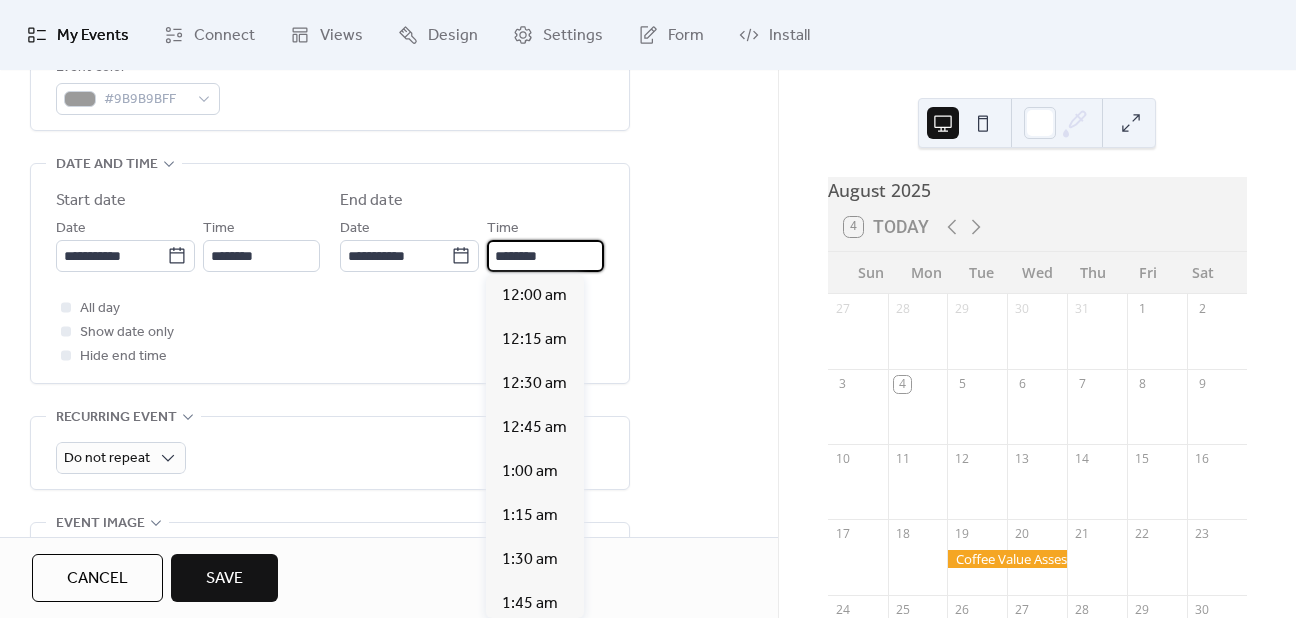 click on "********" at bounding box center (545, 256) 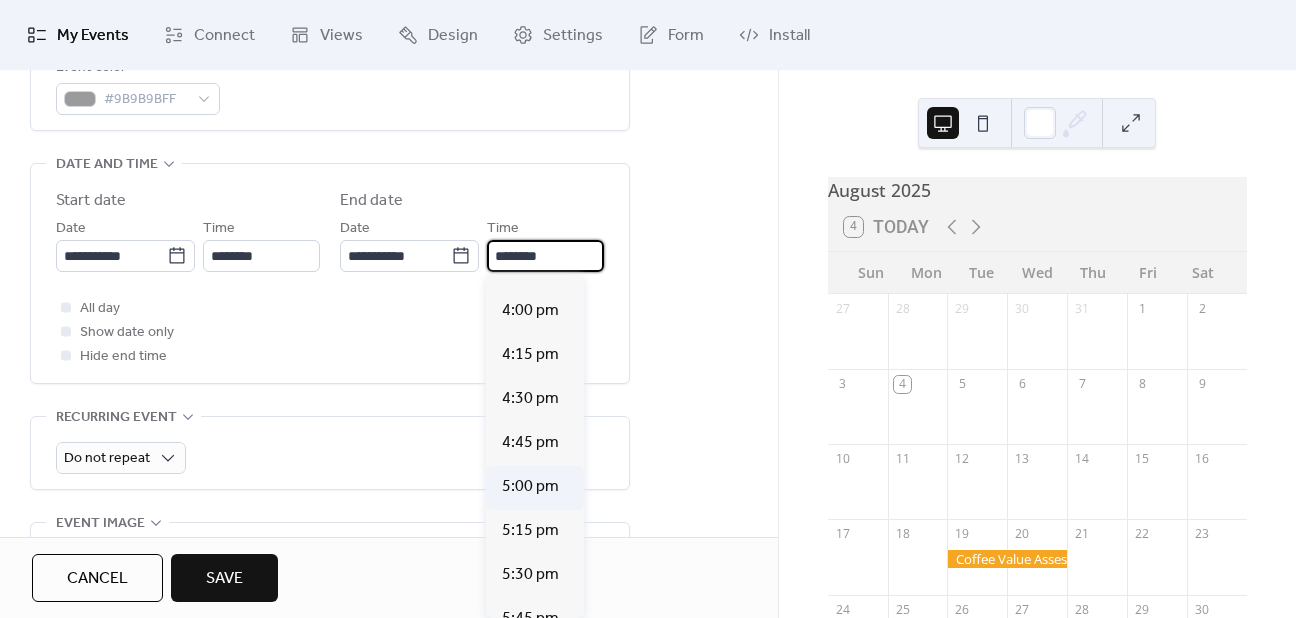 scroll, scrollTop: 2812, scrollLeft: 0, axis: vertical 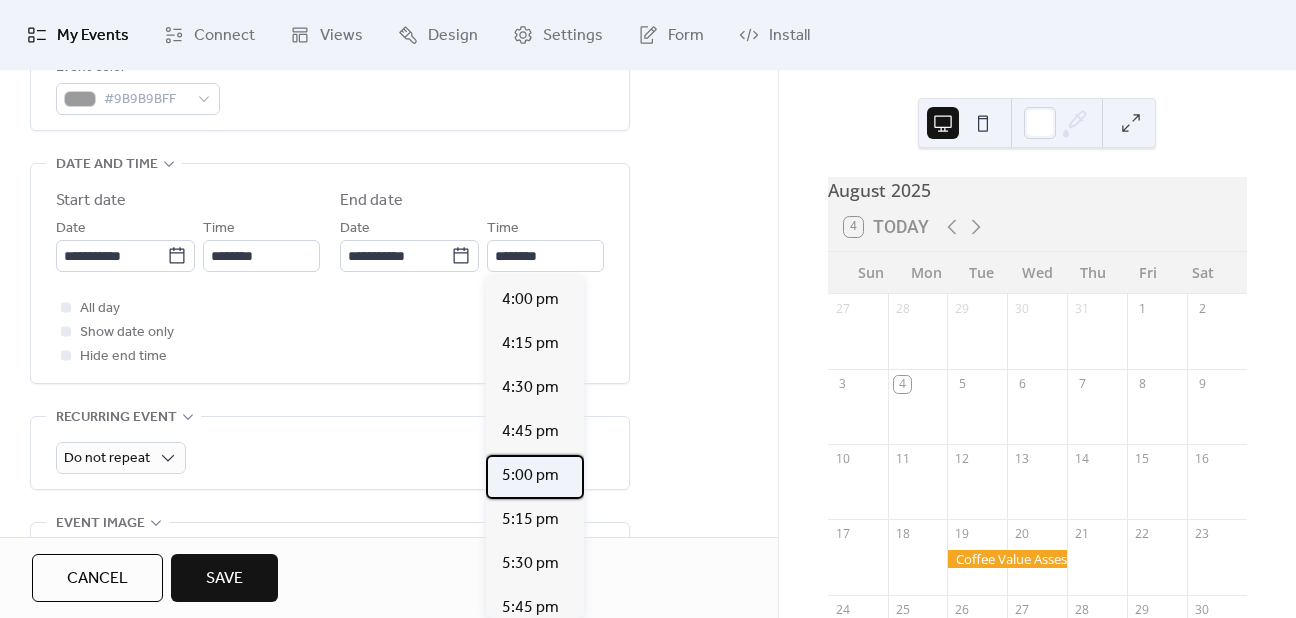 click on "5:00 pm" at bounding box center (530, 476) 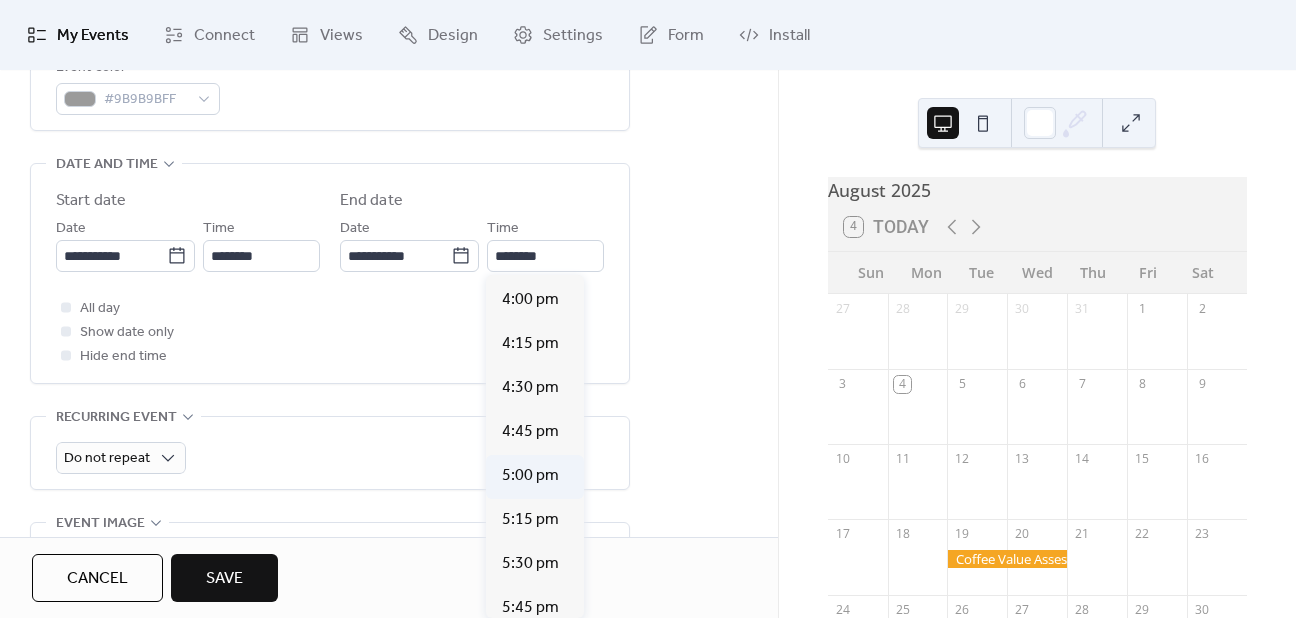 type on "*******" 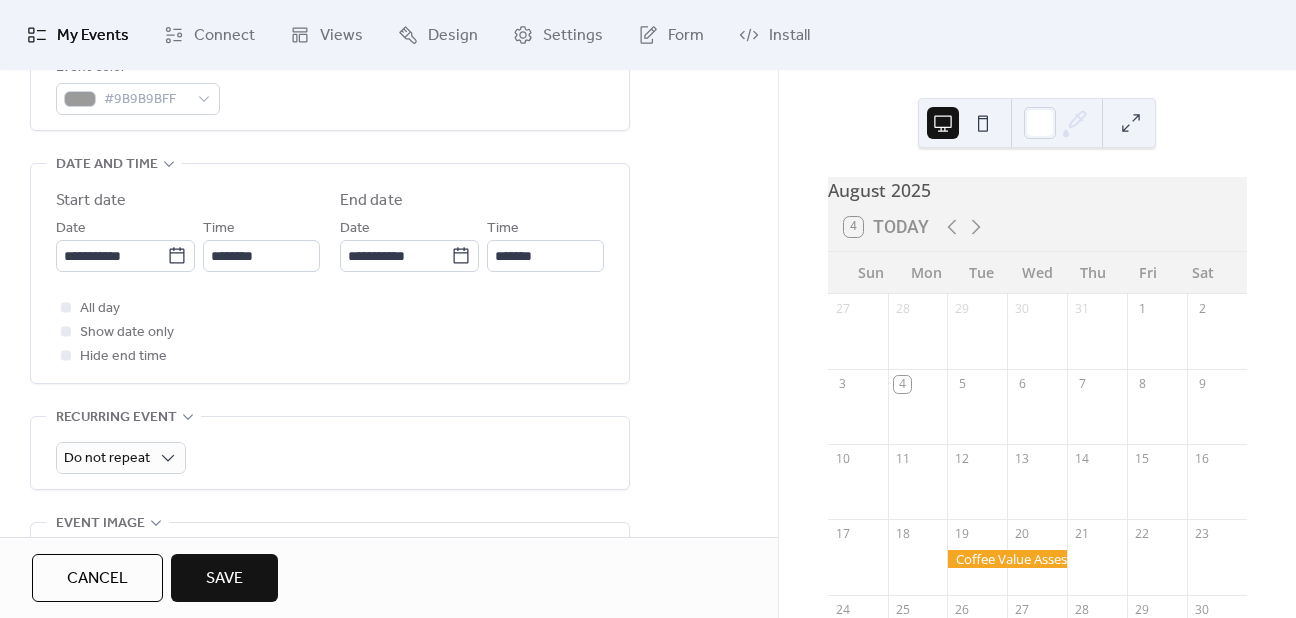 click on "**********" at bounding box center [389, 308] 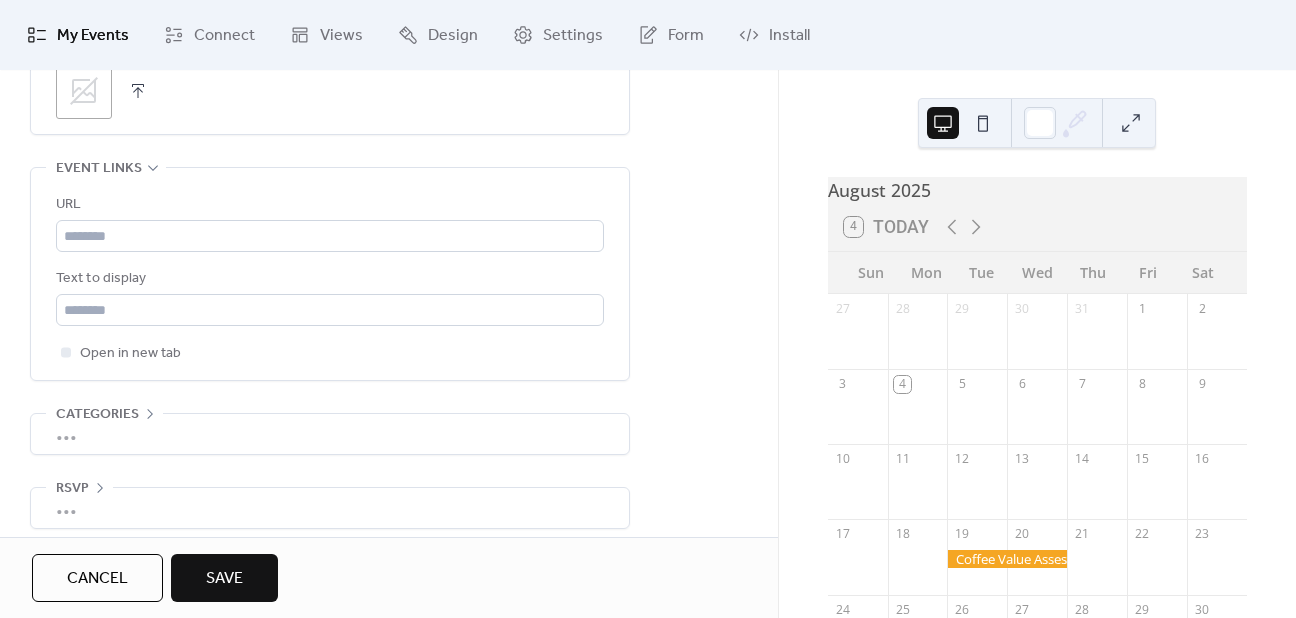 scroll, scrollTop: 1097, scrollLeft: 0, axis: vertical 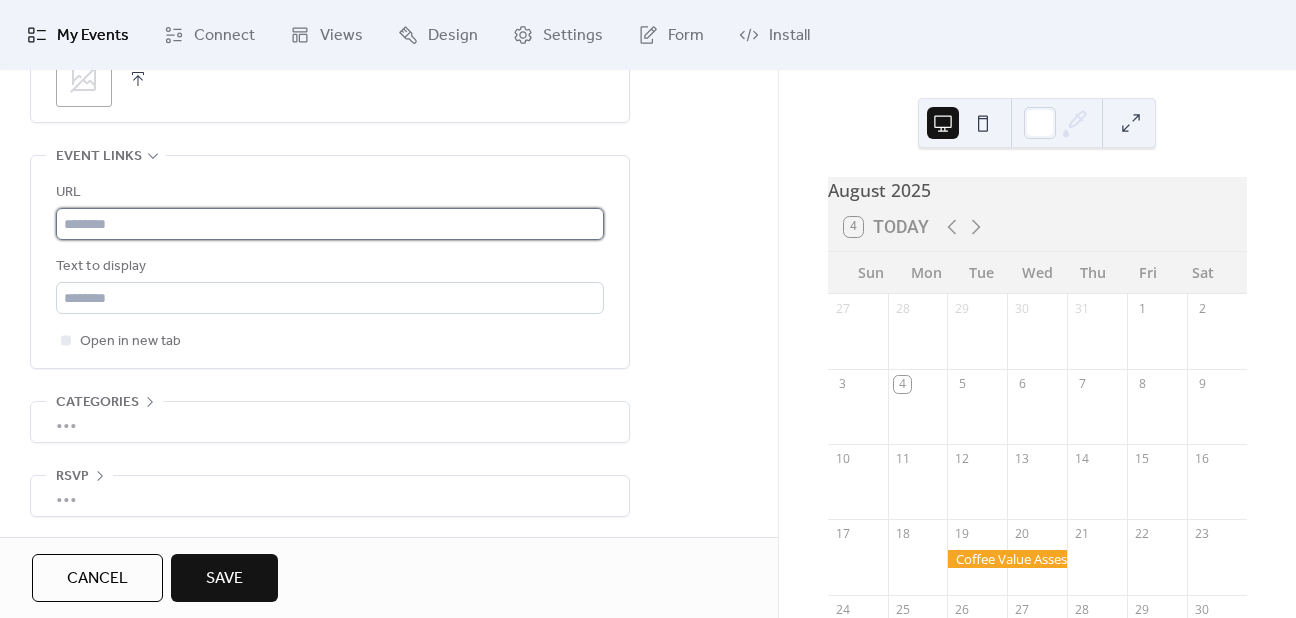 click at bounding box center (330, 224) 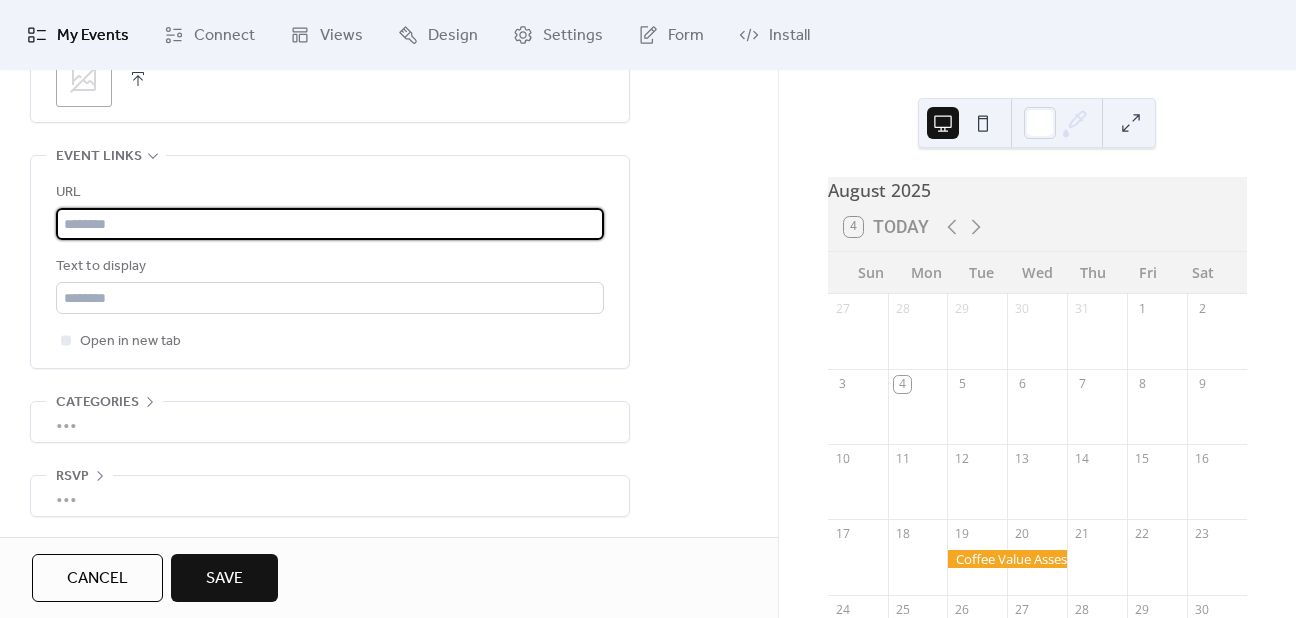 paste on "**********" 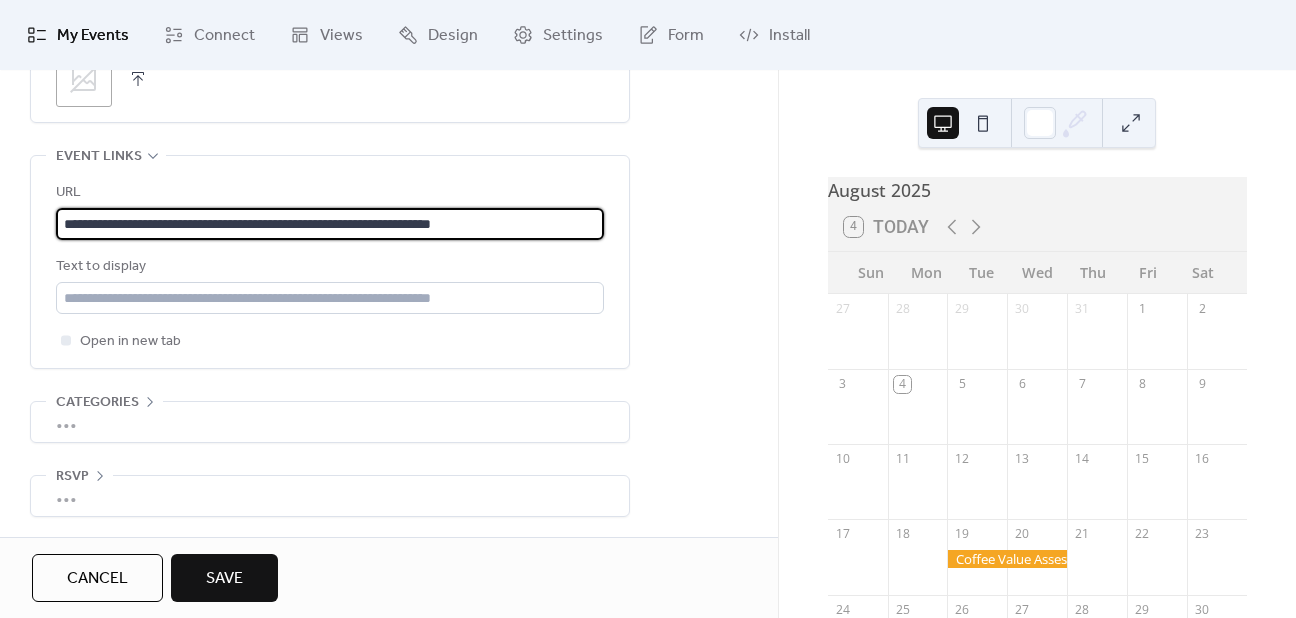 type on "**********" 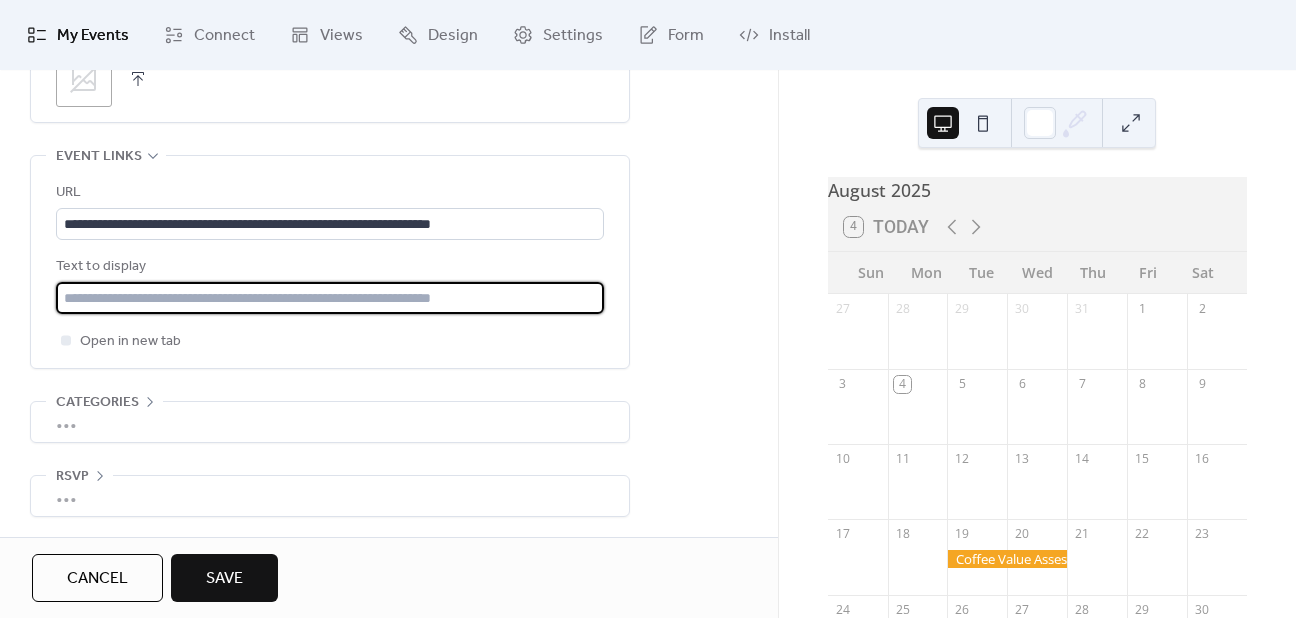 click at bounding box center (330, 298) 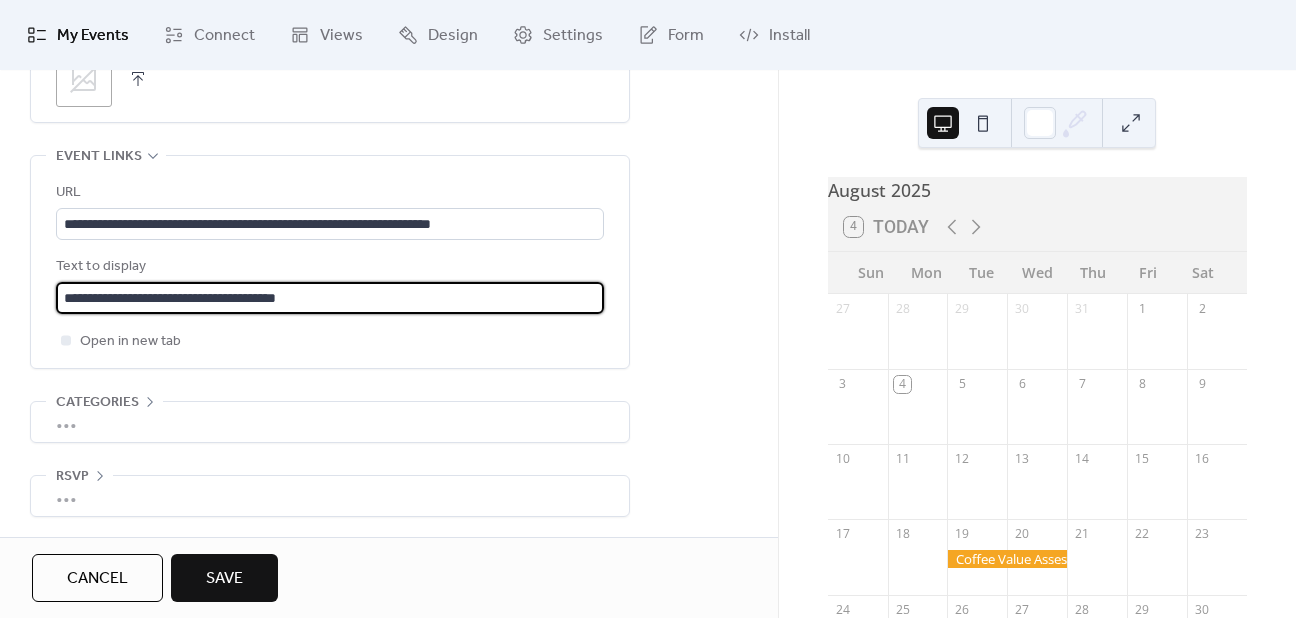 type on "**********" 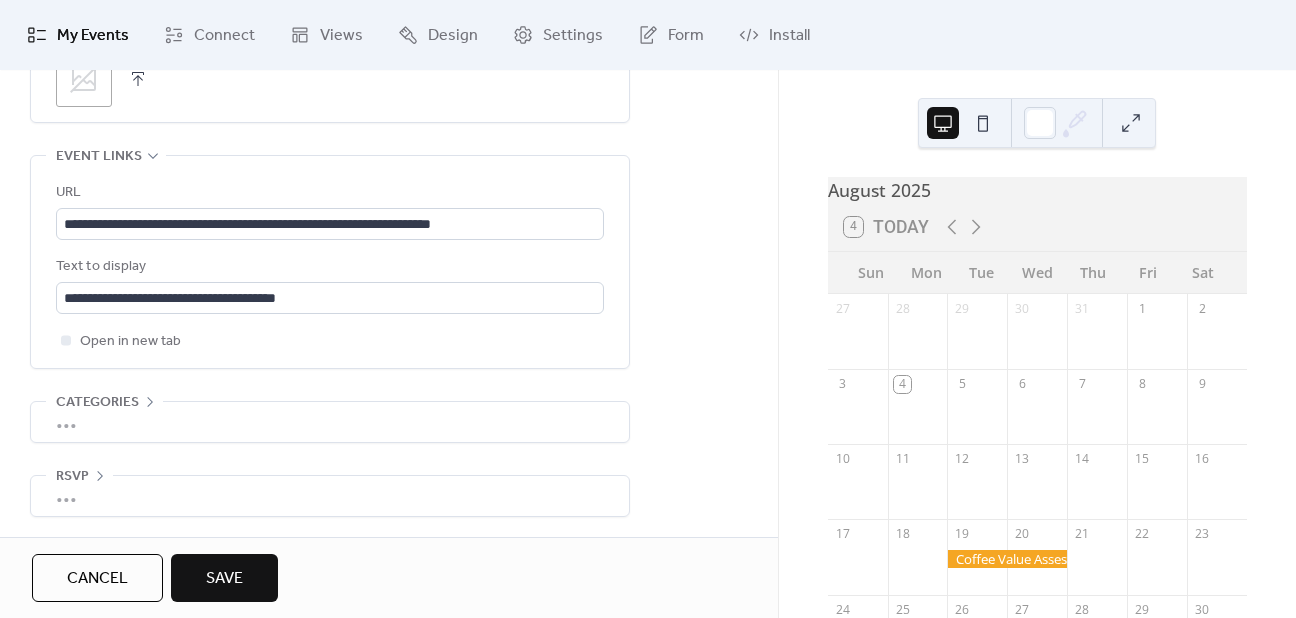 click on "Save" at bounding box center (224, 578) 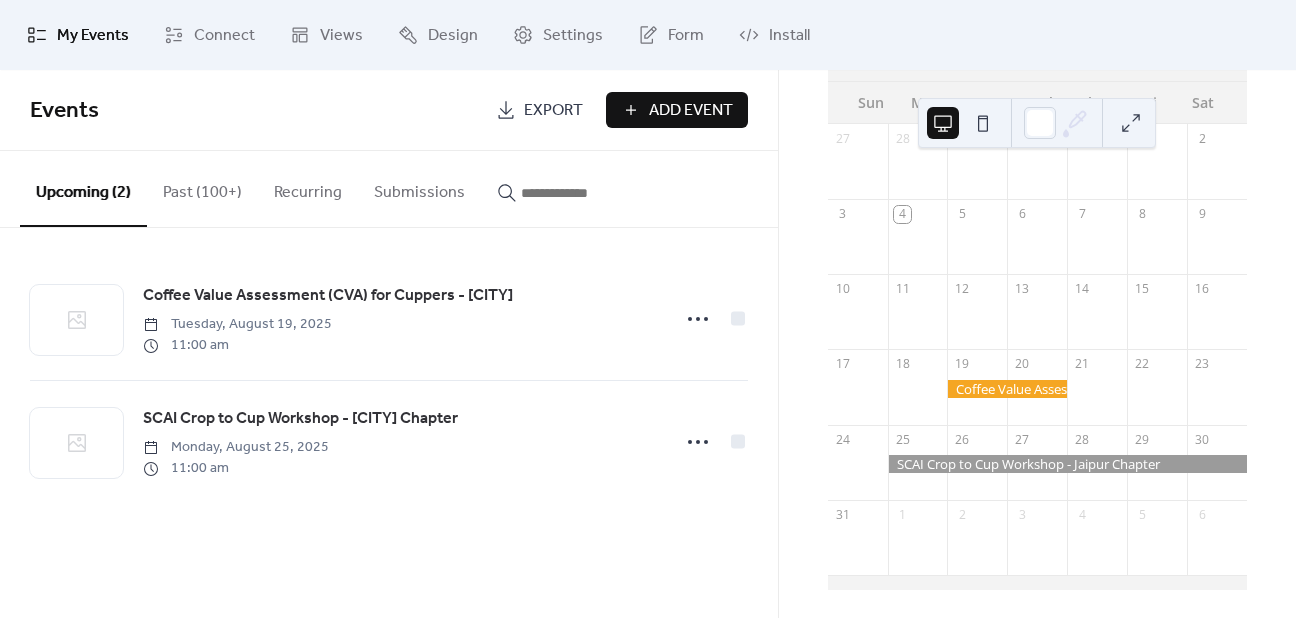 scroll, scrollTop: 186, scrollLeft: 0, axis: vertical 